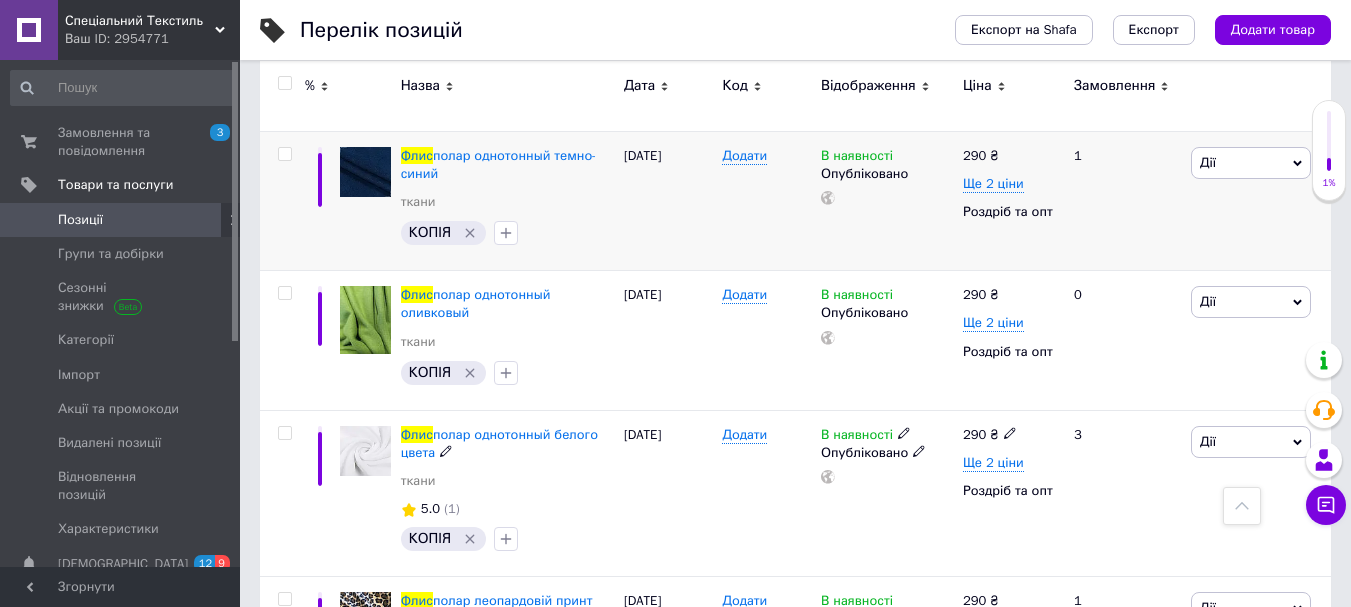 scroll, scrollTop: 121, scrollLeft: 0, axis: vertical 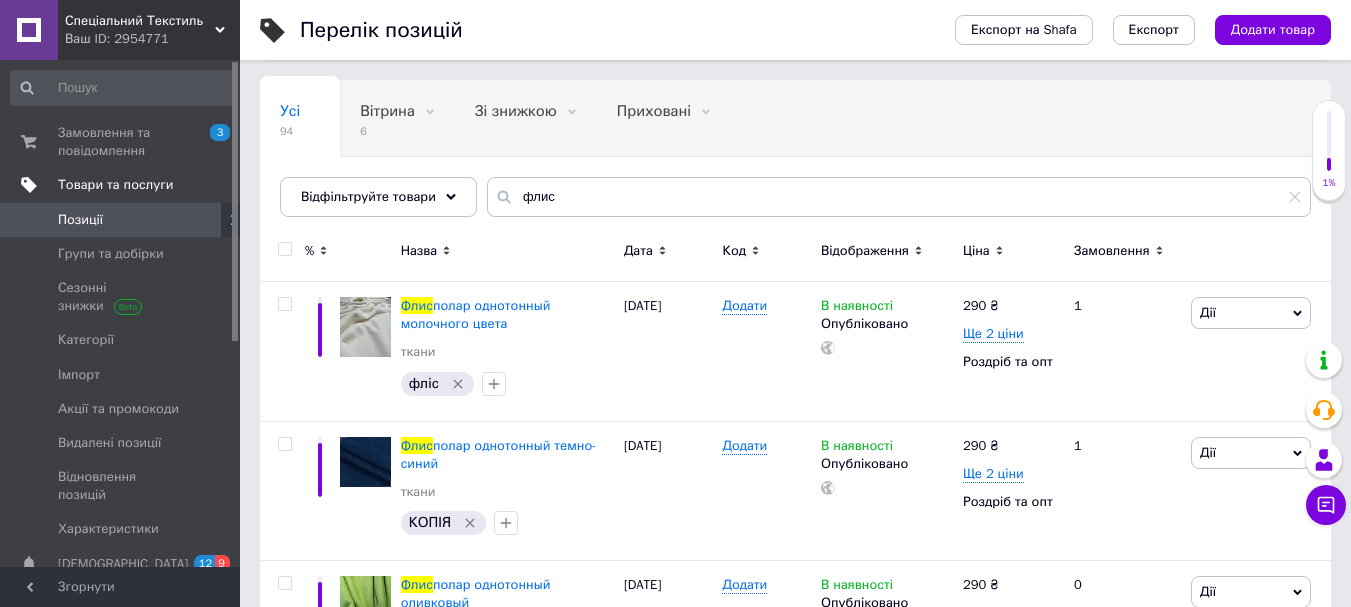 click on "Товари та послуги" at bounding box center [115, 185] 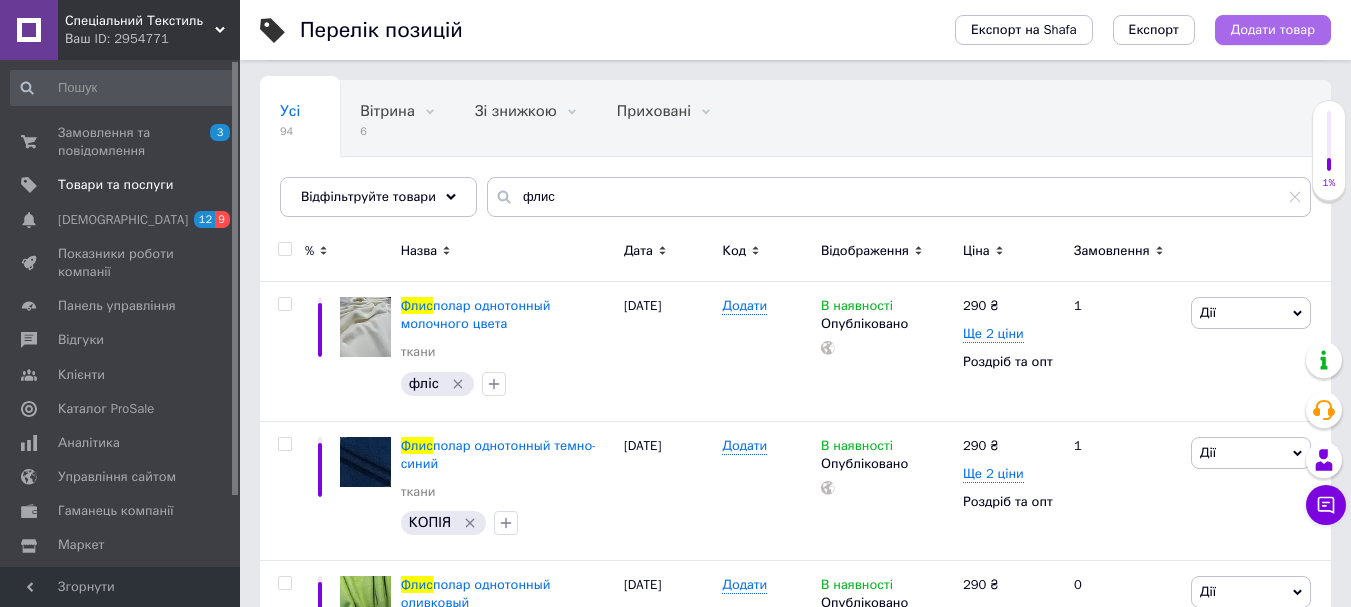 click on "Додати товар" at bounding box center (1273, 30) 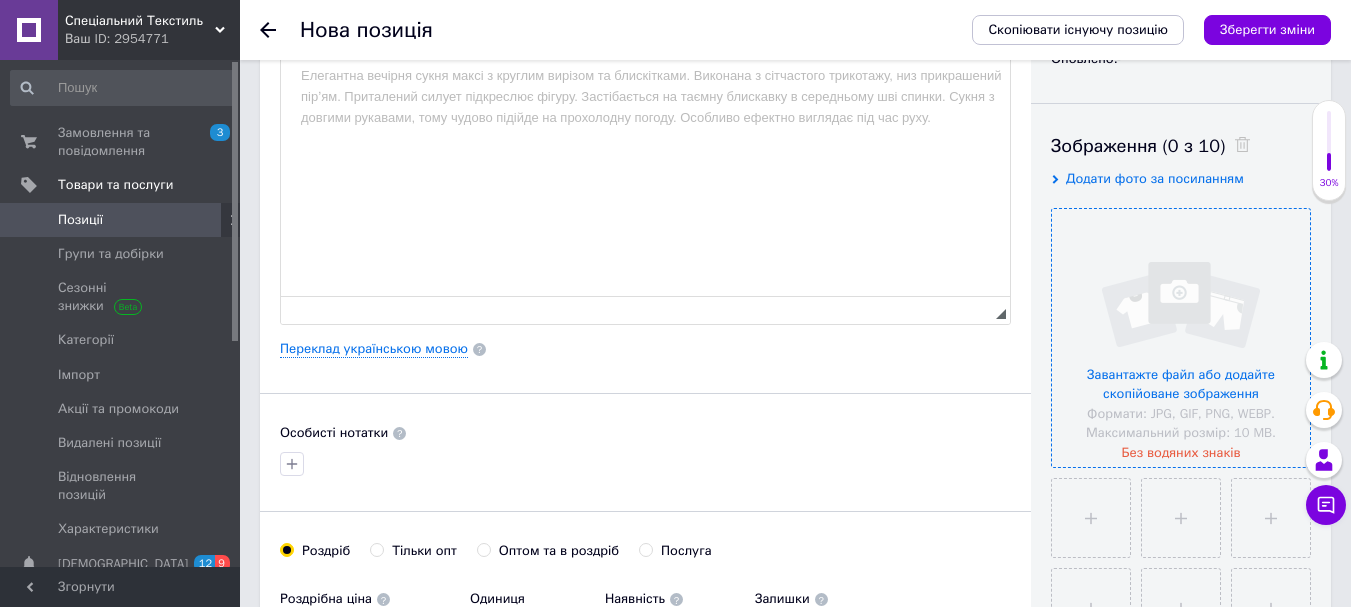 scroll, scrollTop: 300, scrollLeft: 0, axis: vertical 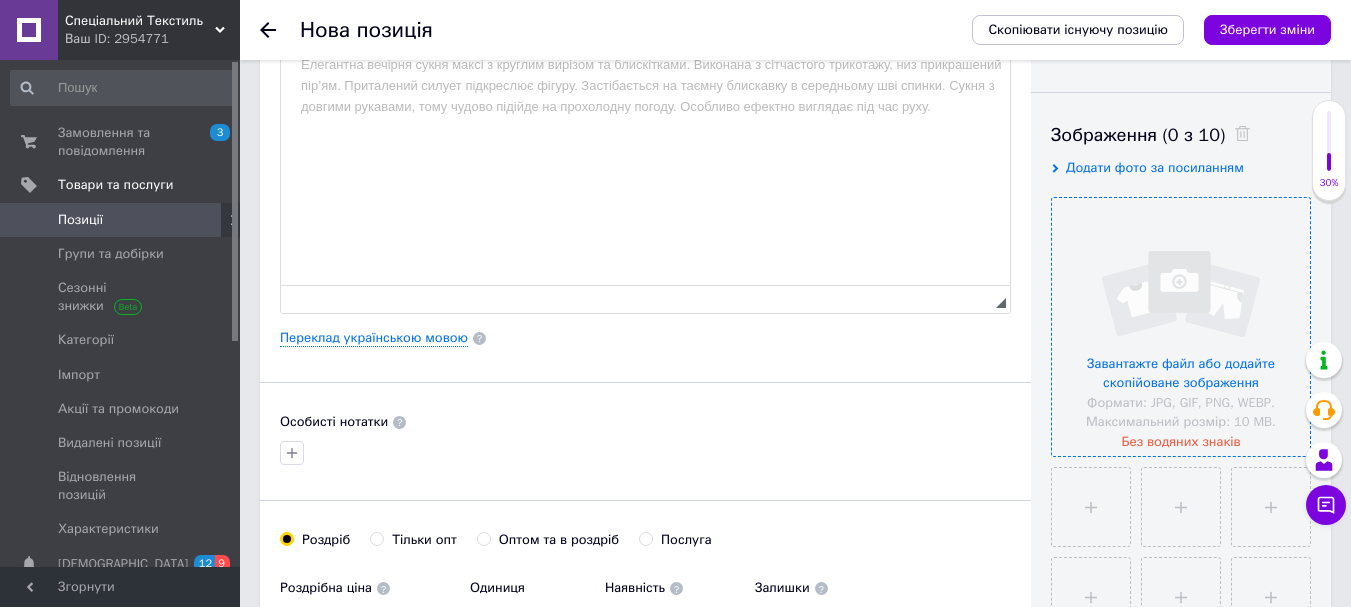 click at bounding box center (1181, 327) 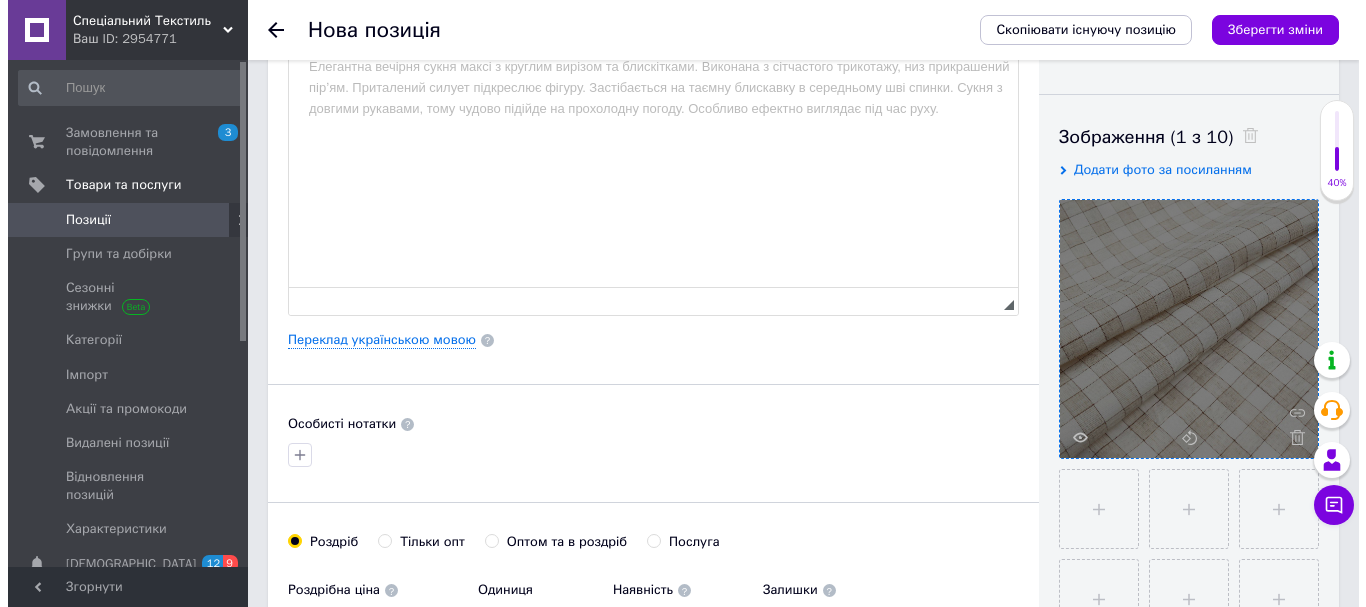 scroll, scrollTop: 300, scrollLeft: 0, axis: vertical 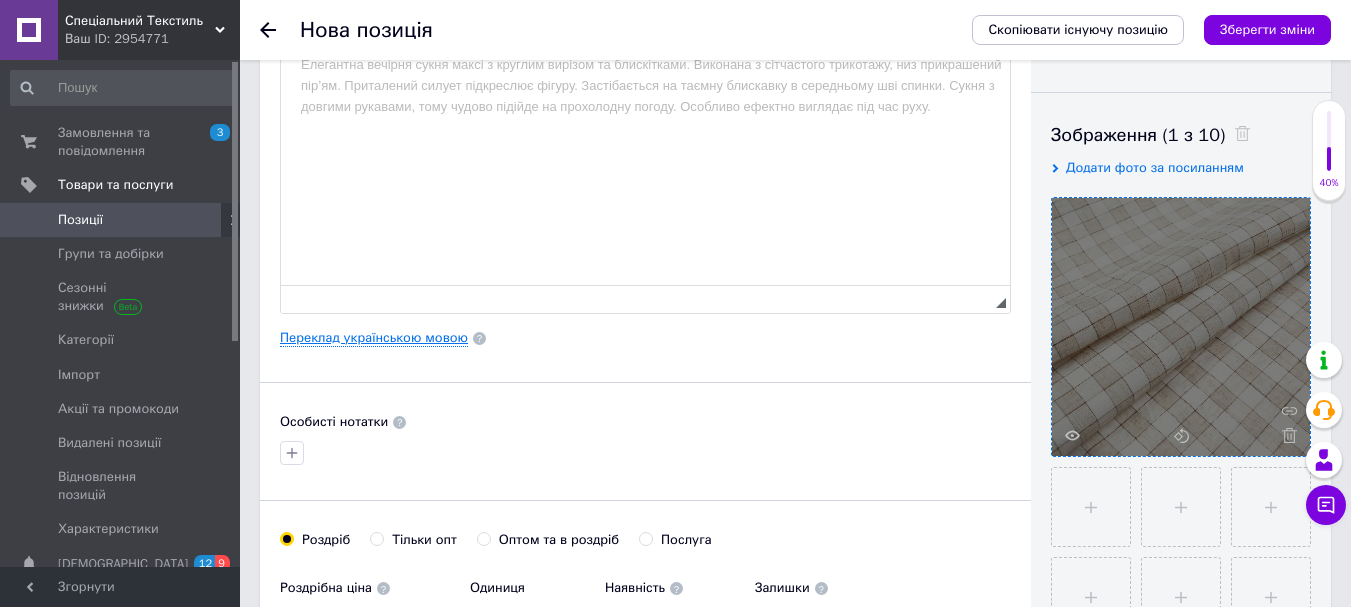 click on "Переклад українською мовою" at bounding box center (374, 338) 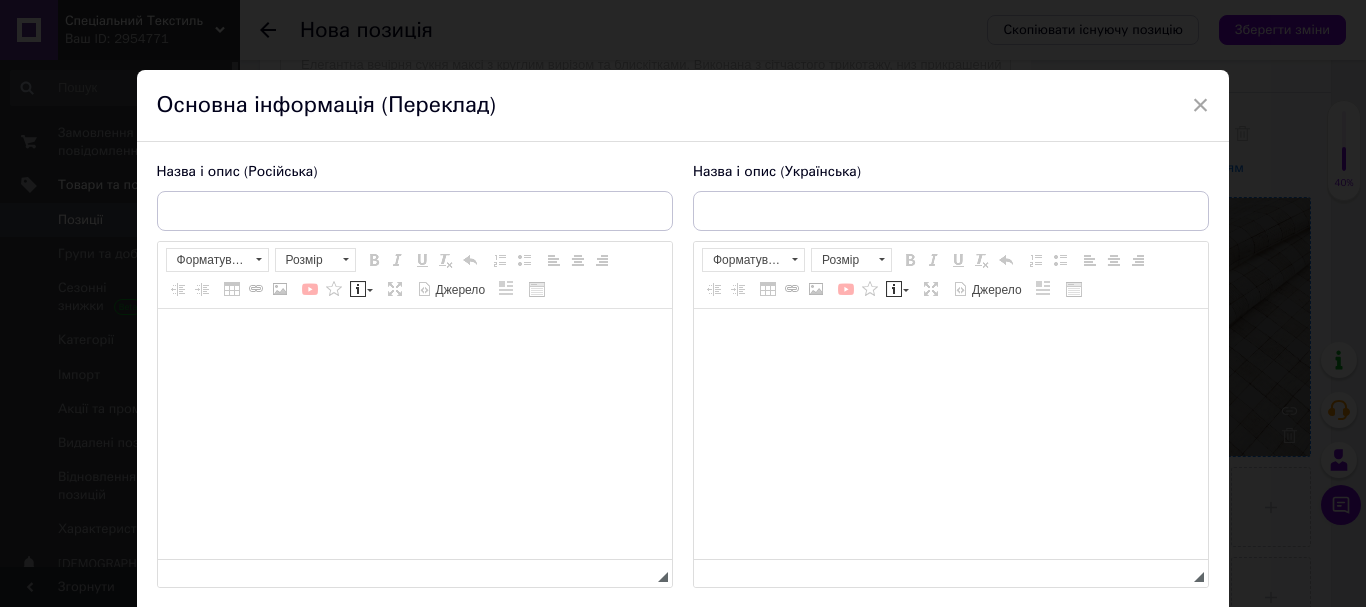 scroll, scrollTop: 0, scrollLeft: 0, axis: both 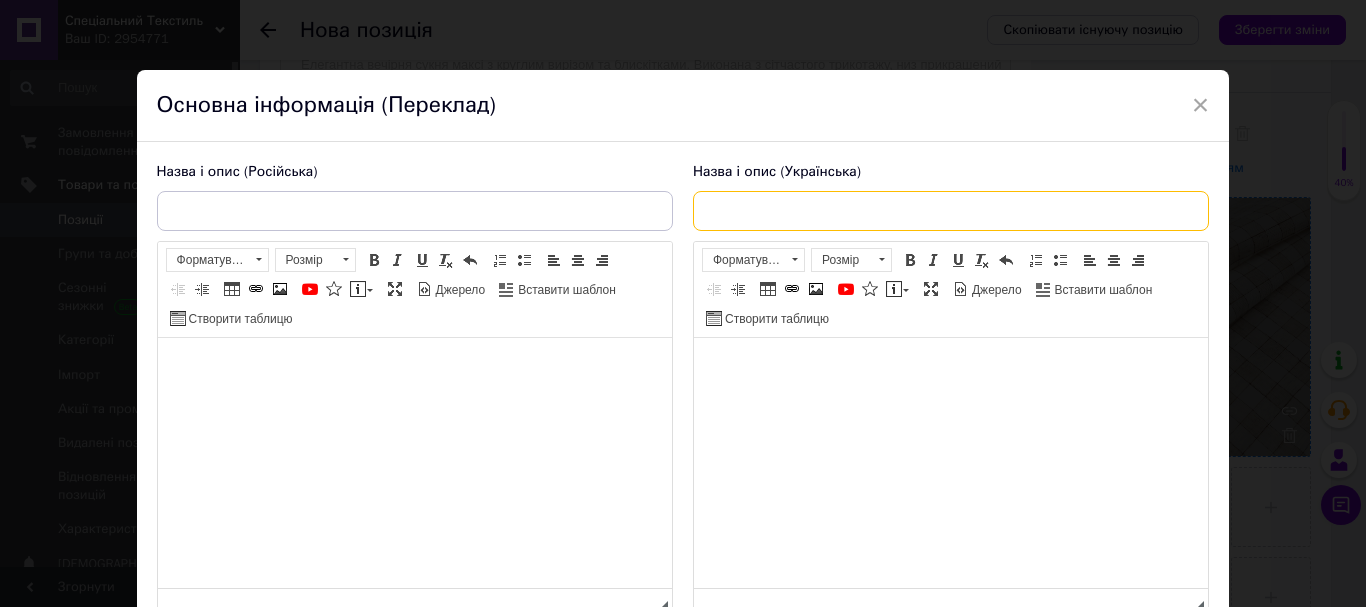 click at bounding box center [951, 211] 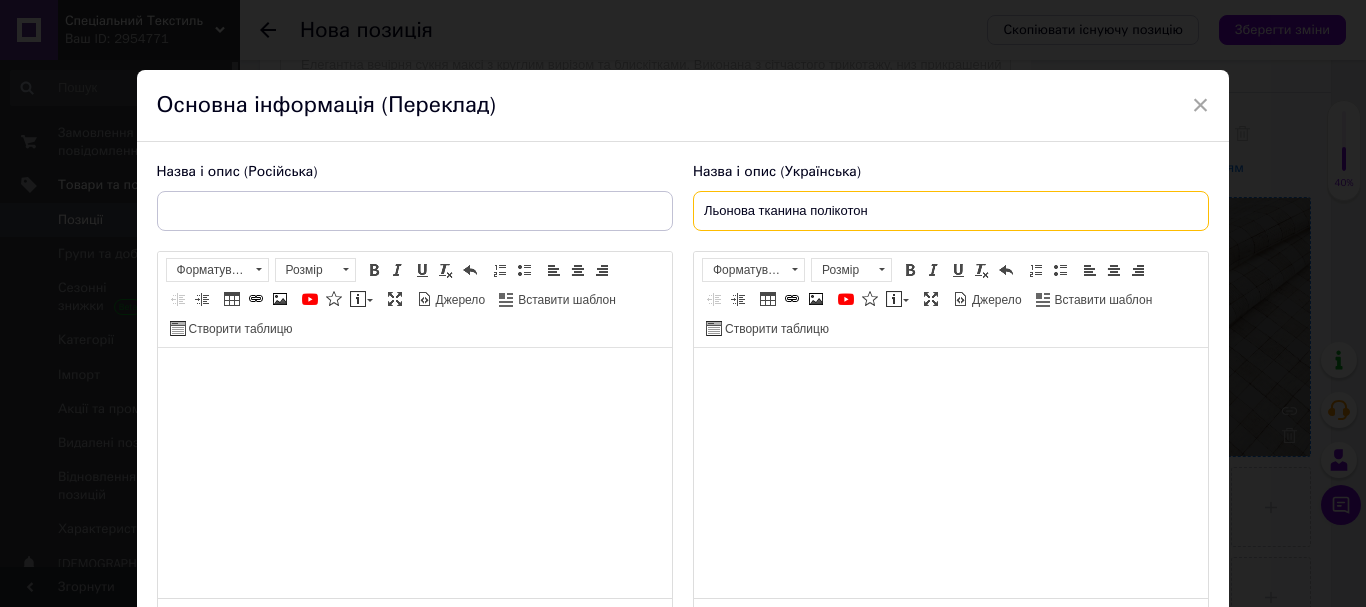 type on "Льонова тканина полікотон" 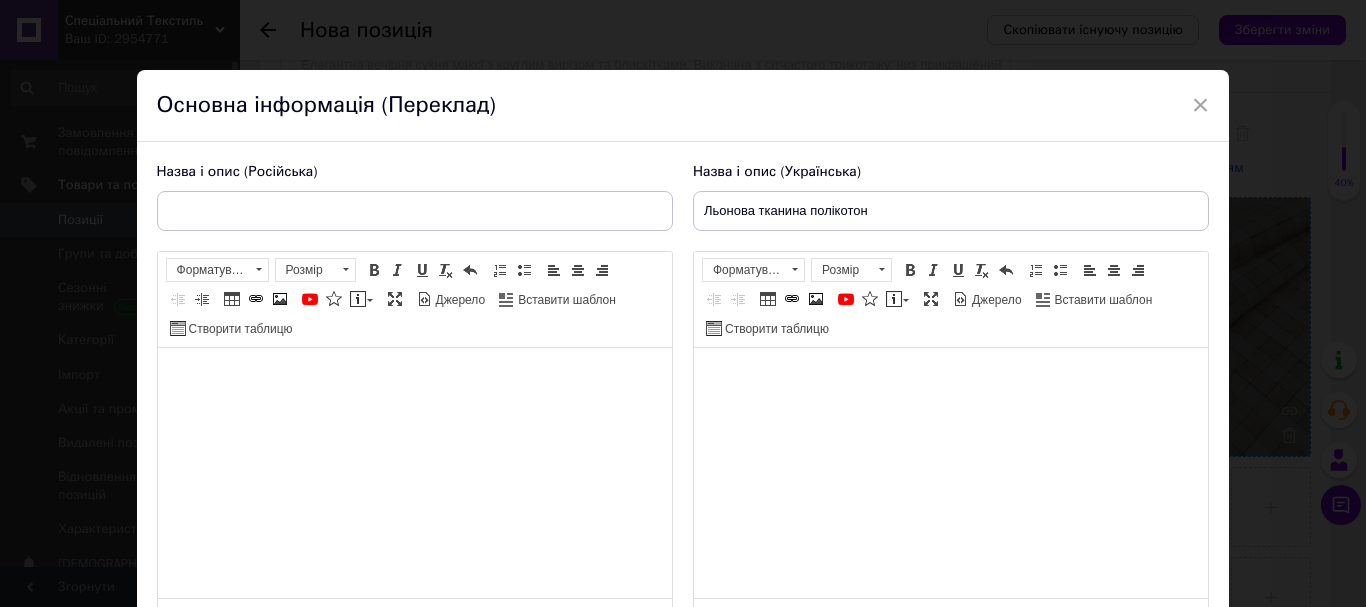 click at bounding box center (950, 378) 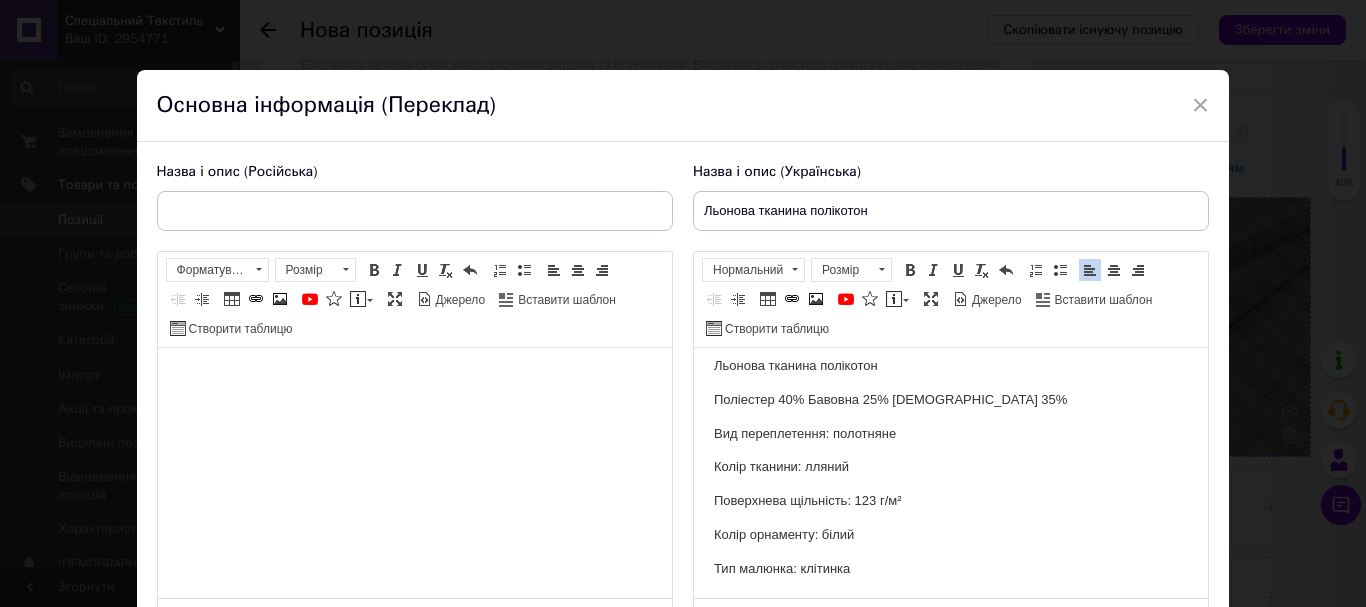scroll, scrollTop: 0, scrollLeft: 0, axis: both 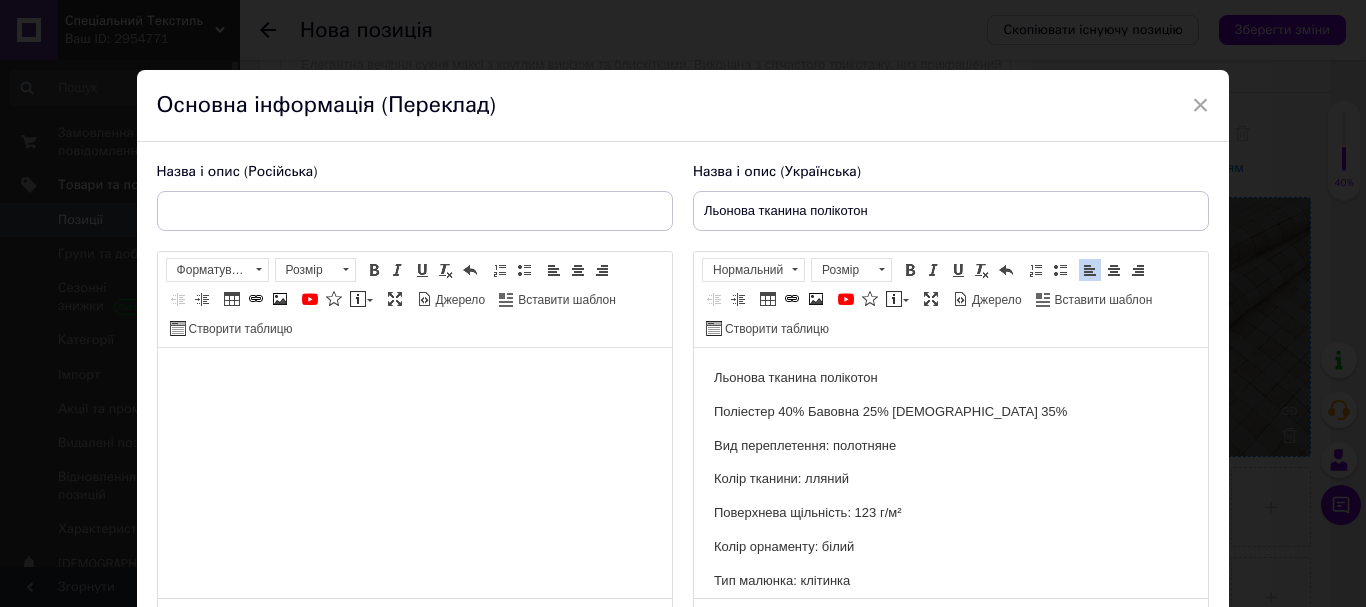 click on "Льонова тканина полікотон" at bounding box center [950, 378] 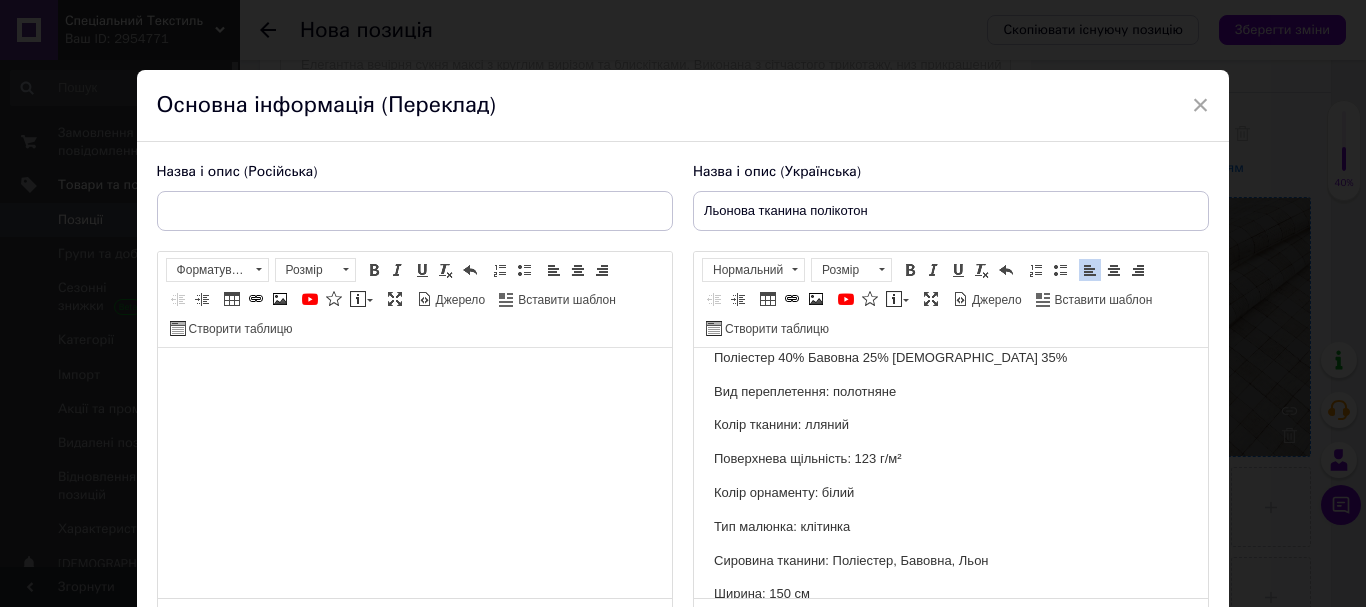 scroll, scrollTop: 81, scrollLeft: 0, axis: vertical 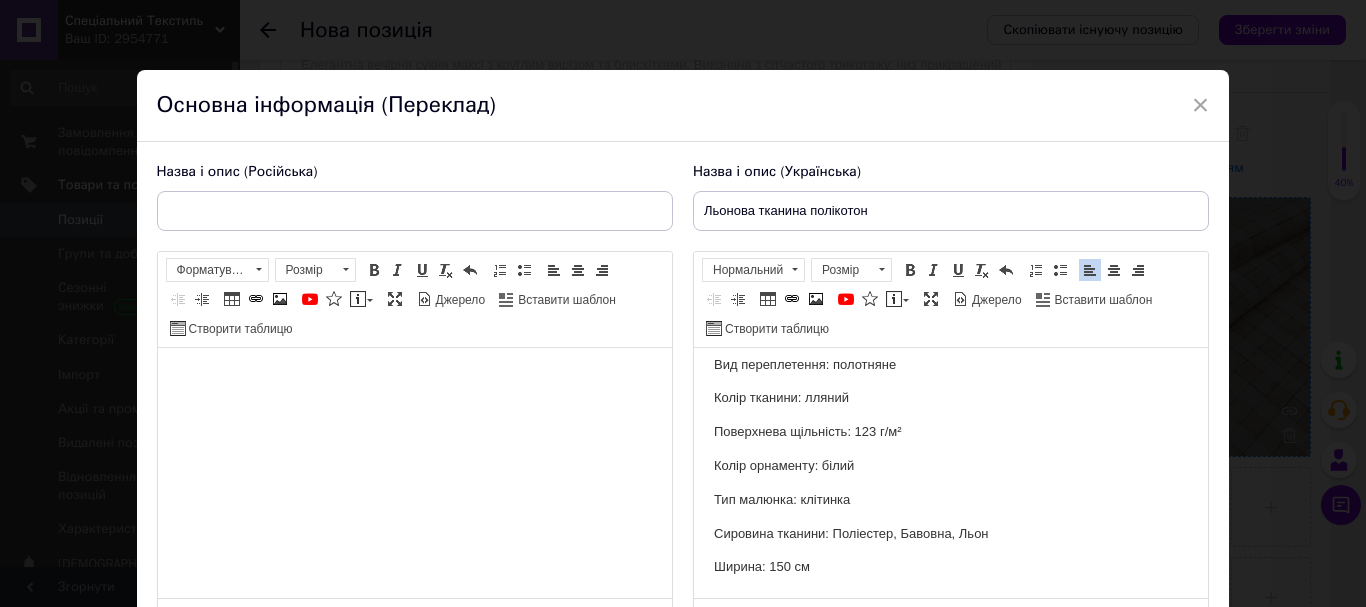 click on "Сировина тканини: Поліестер, Бавовна, Льон" at bounding box center [950, 534] 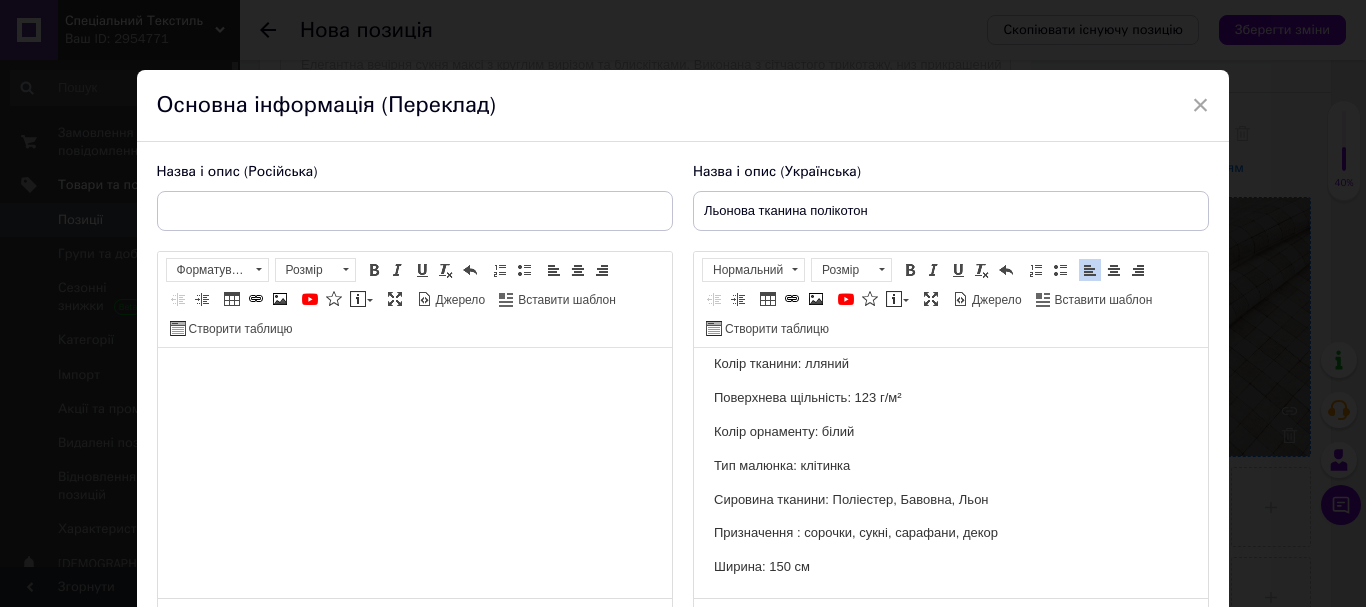 scroll, scrollTop: 0, scrollLeft: 0, axis: both 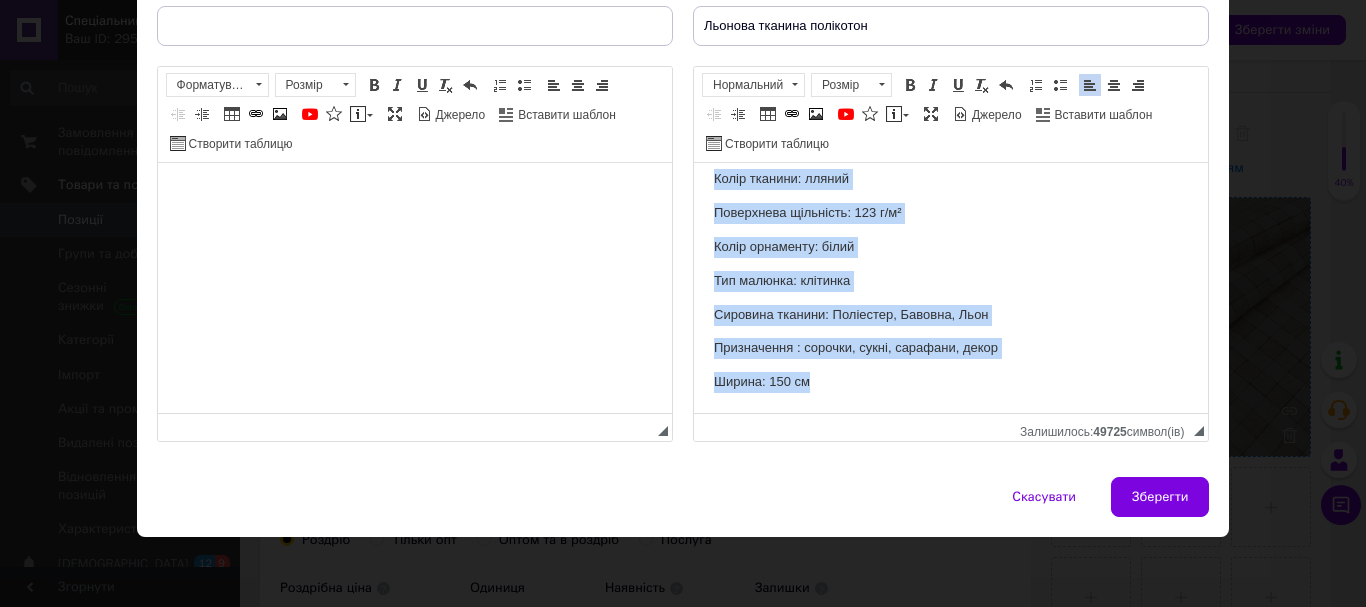 drag, startPoint x: 709, startPoint y: 223, endPoint x: 1566, endPoint y: 576, distance: 926.8538 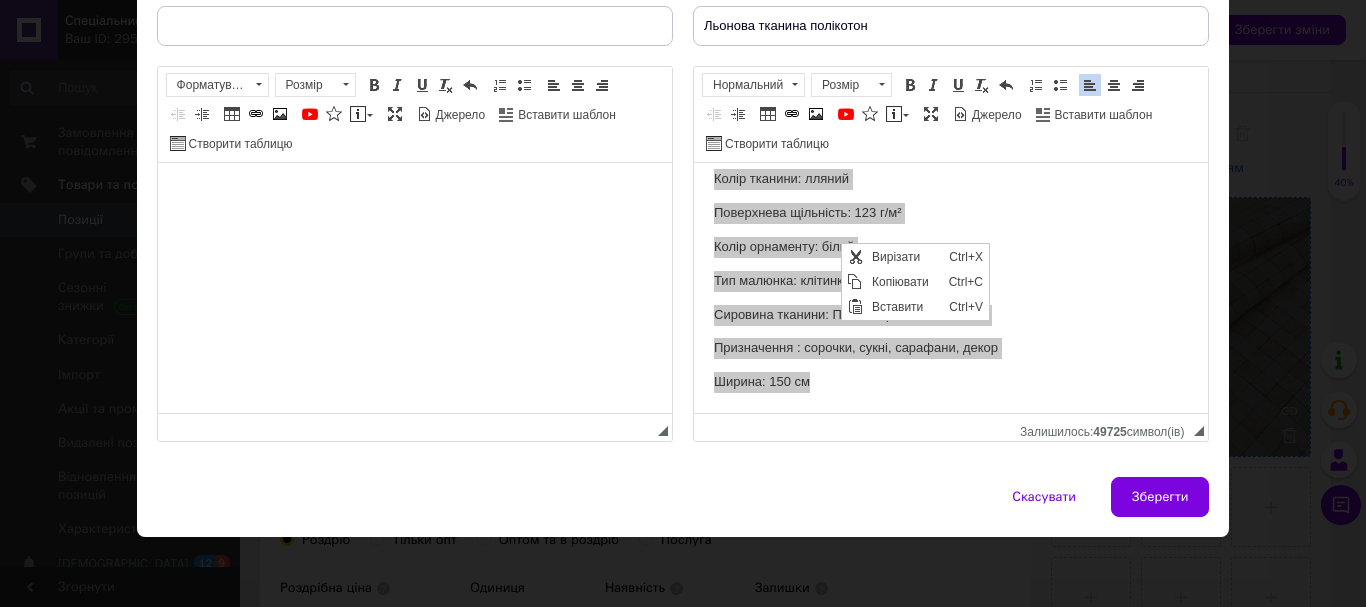 scroll, scrollTop: 0, scrollLeft: 0, axis: both 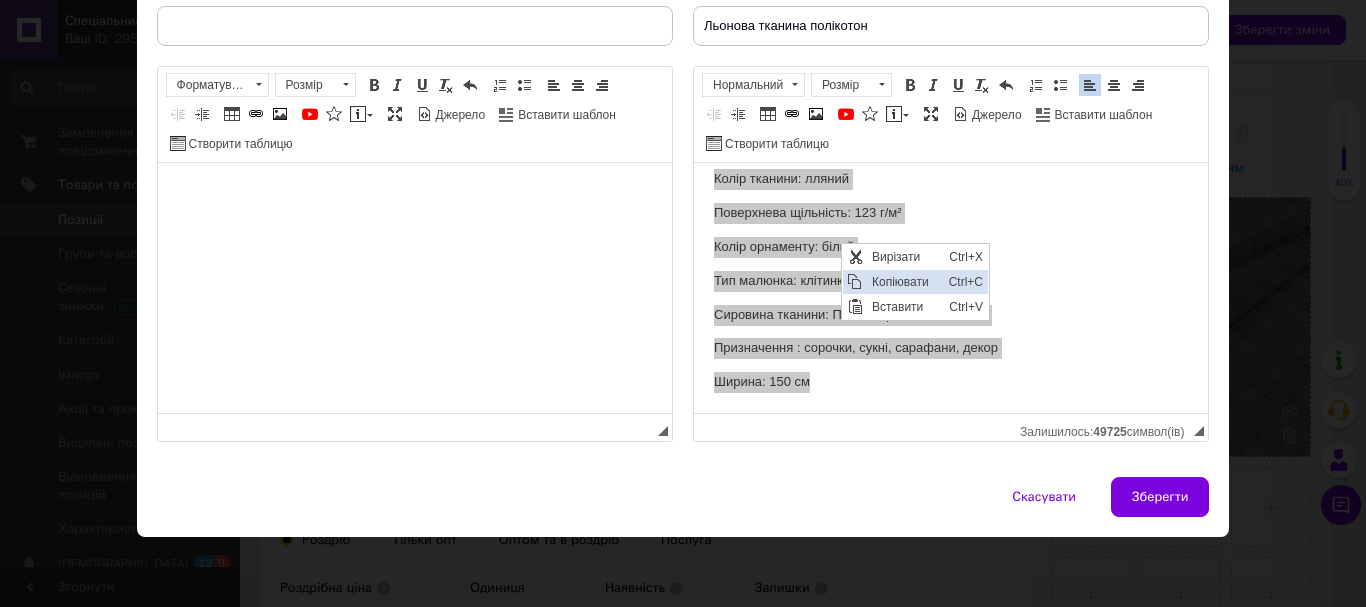 click on "Копіювати" at bounding box center (905, 282) 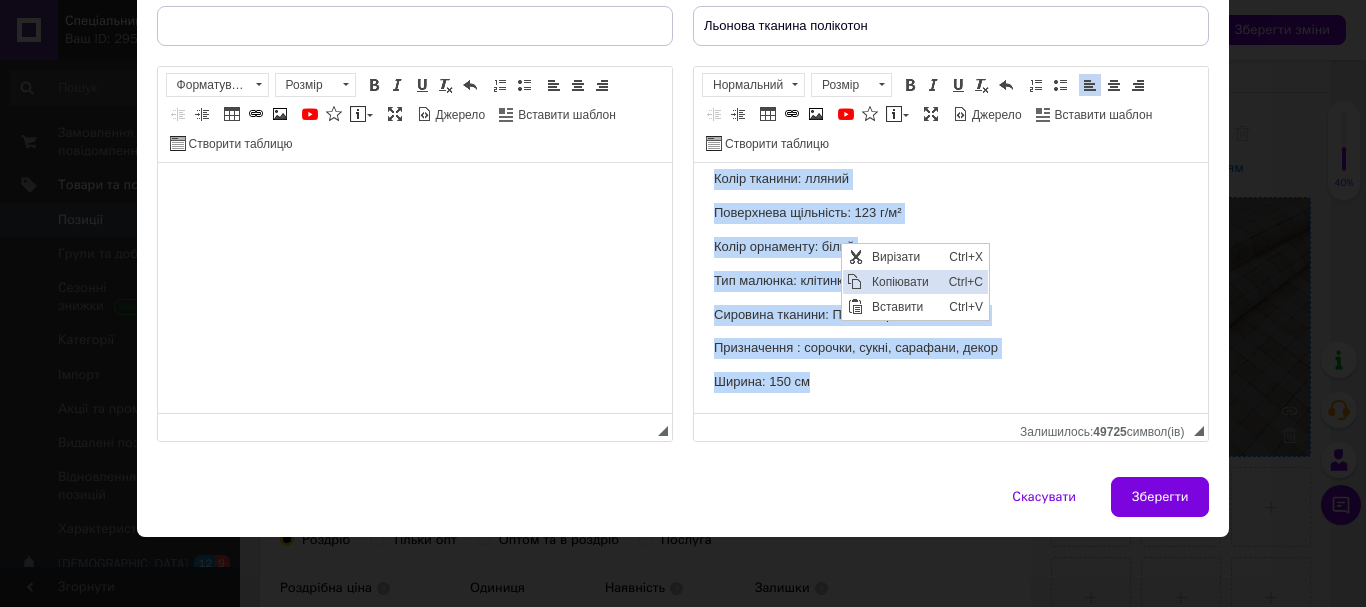 copy on "Поліестер 40% Бавовна 25% Льон 35% Вид переплетення: полотняне Колір тканини: лляний Поверхнева щільність: 123 г/м² Колір орнаменту: білий Тип малюнка: клітинка Сировина тканини: Поліестер, Бавовна, Льон Призначення : сорочки, сукні, сарафани, декор Ширина: 150 см" 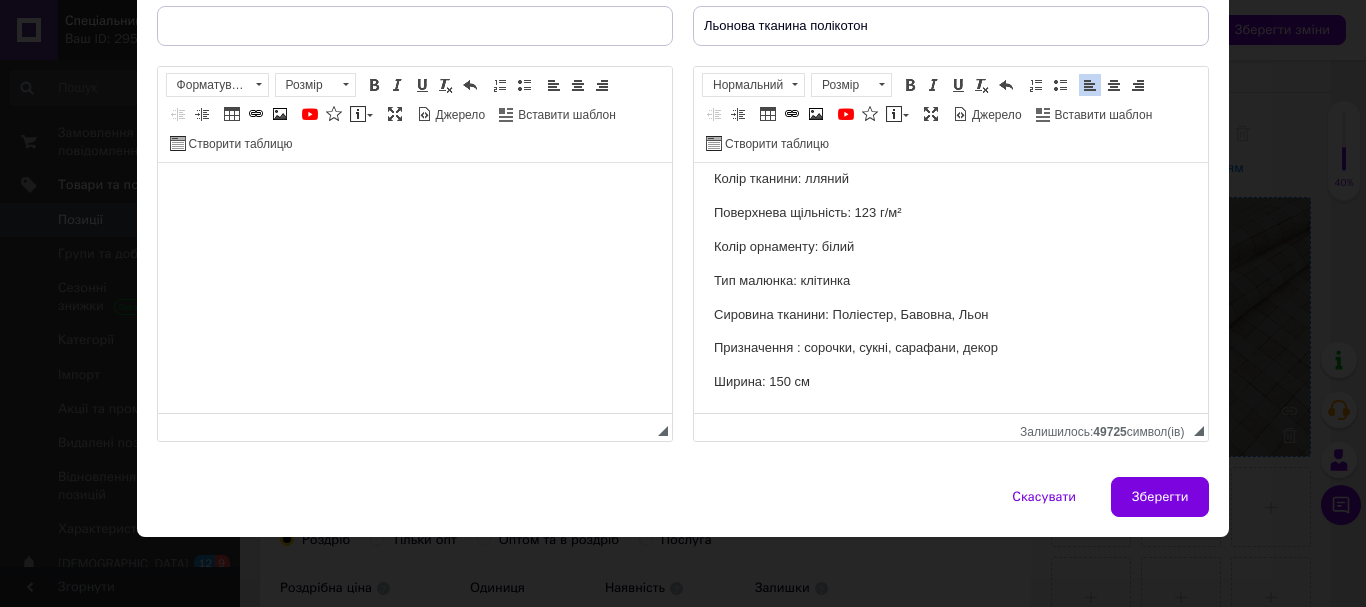 click at bounding box center (414, 193) 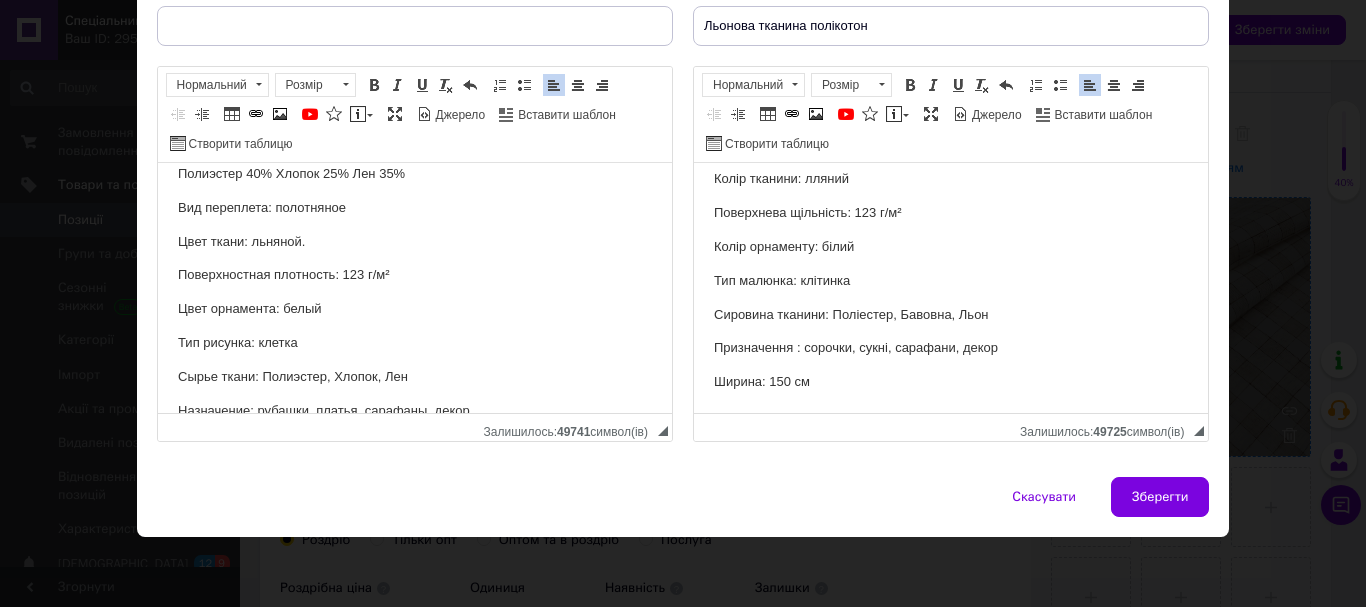 scroll, scrollTop: 0, scrollLeft: 0, axis: both 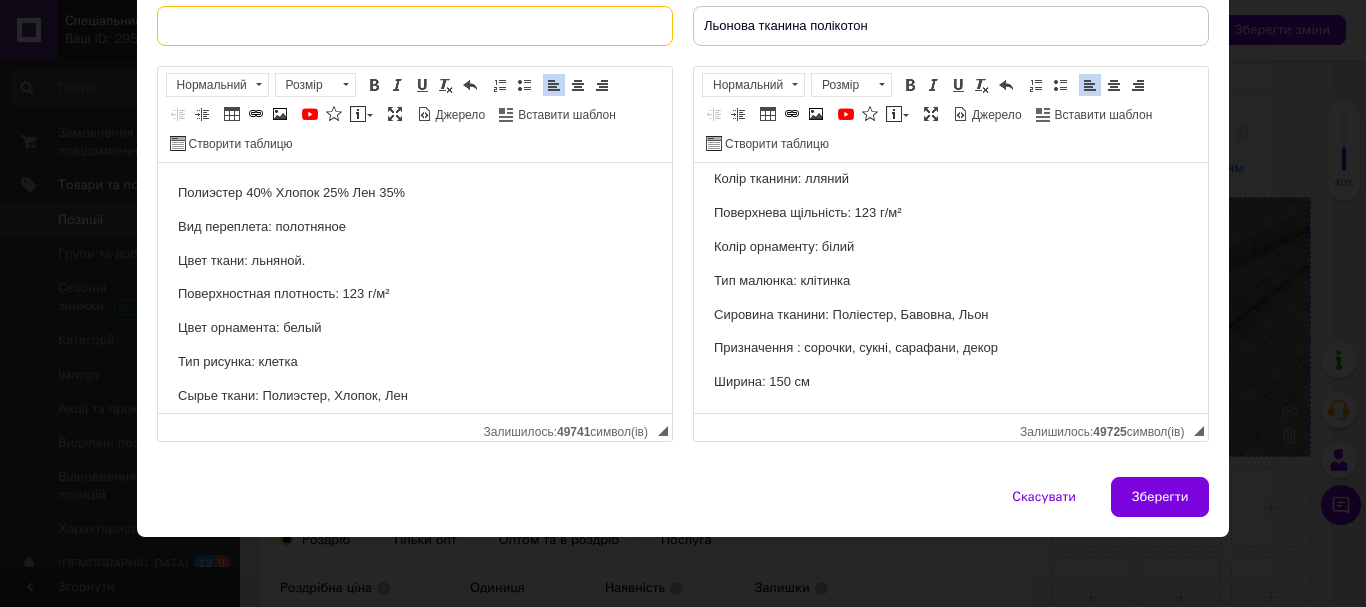 click at bounding box center [415, 26] 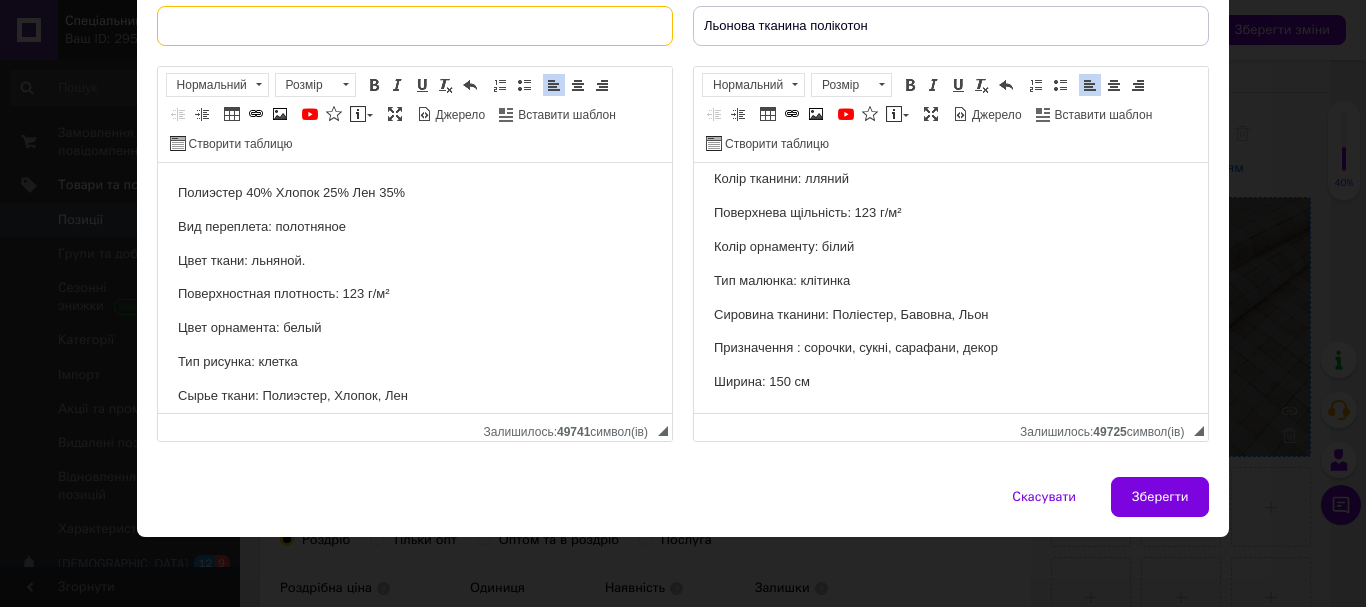 type on "л" 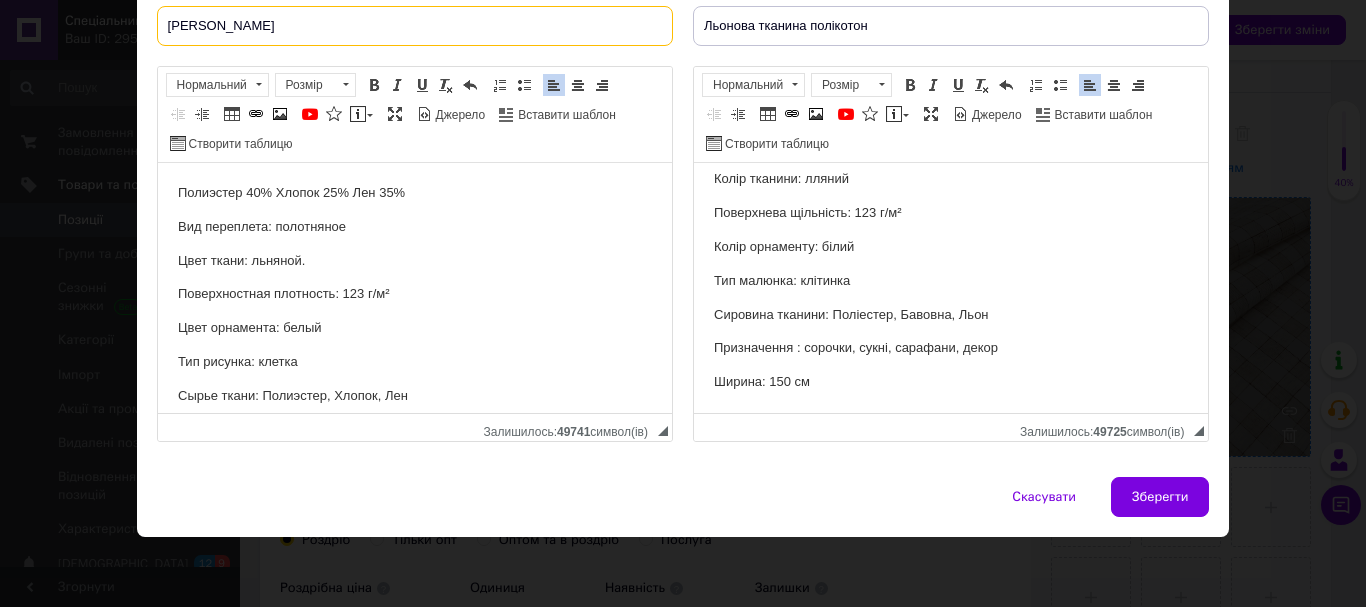 type on "[PERSON_NAME]" 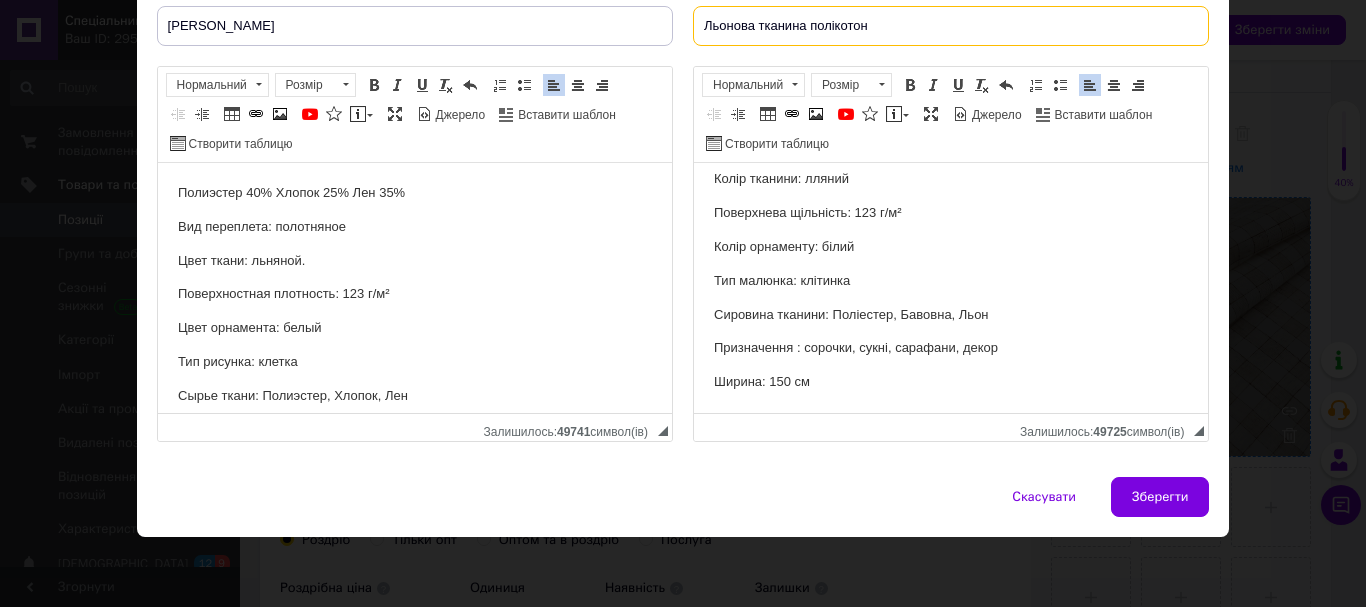 click on "Льонова тканина полікотон" at bounding box center [951, 26] 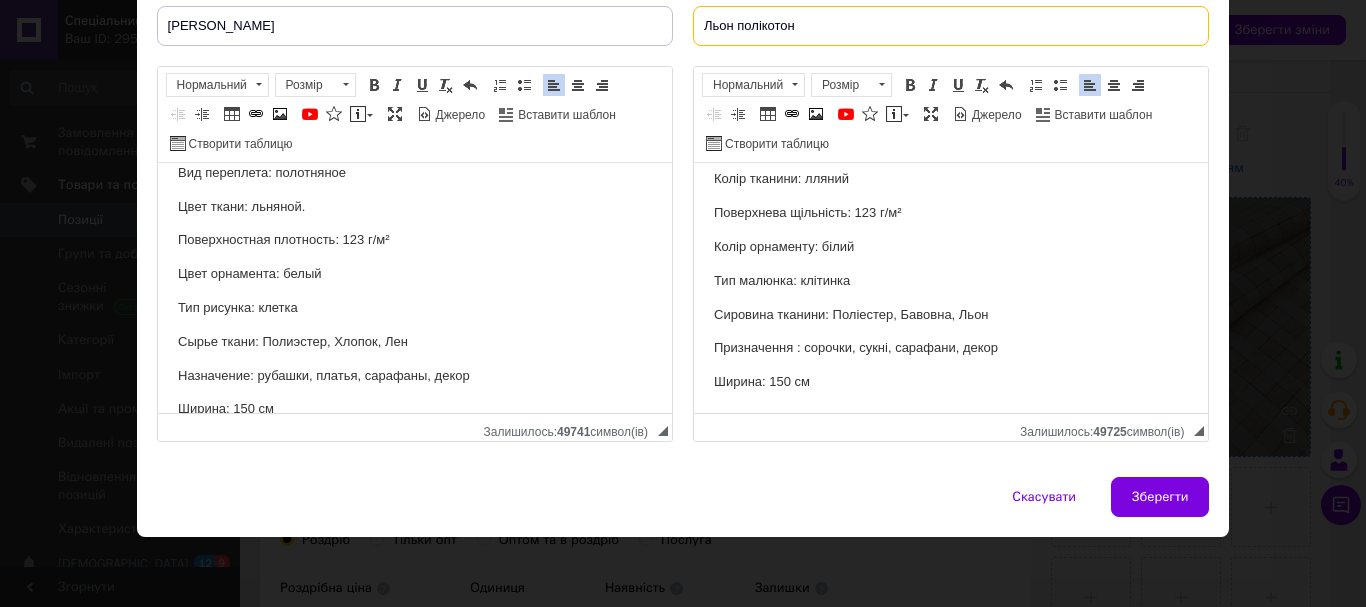 scroll, scrollTop: 81, scrollLeft: 0, axis: vertical 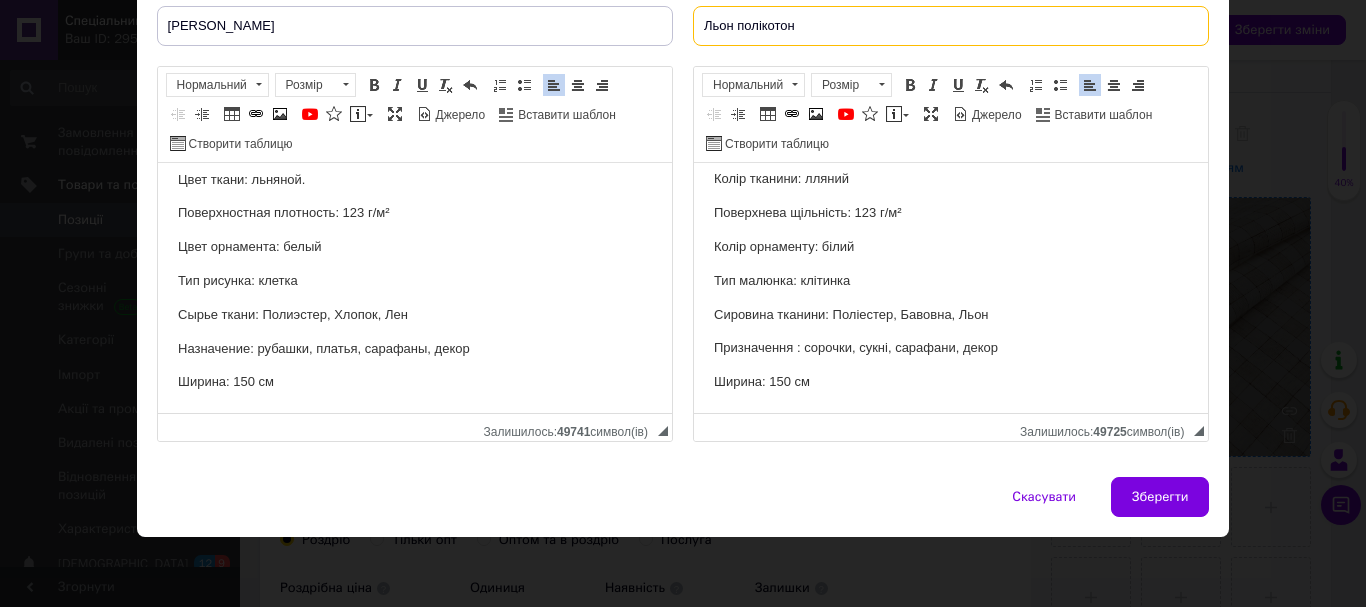 type on "Льон полікотон" 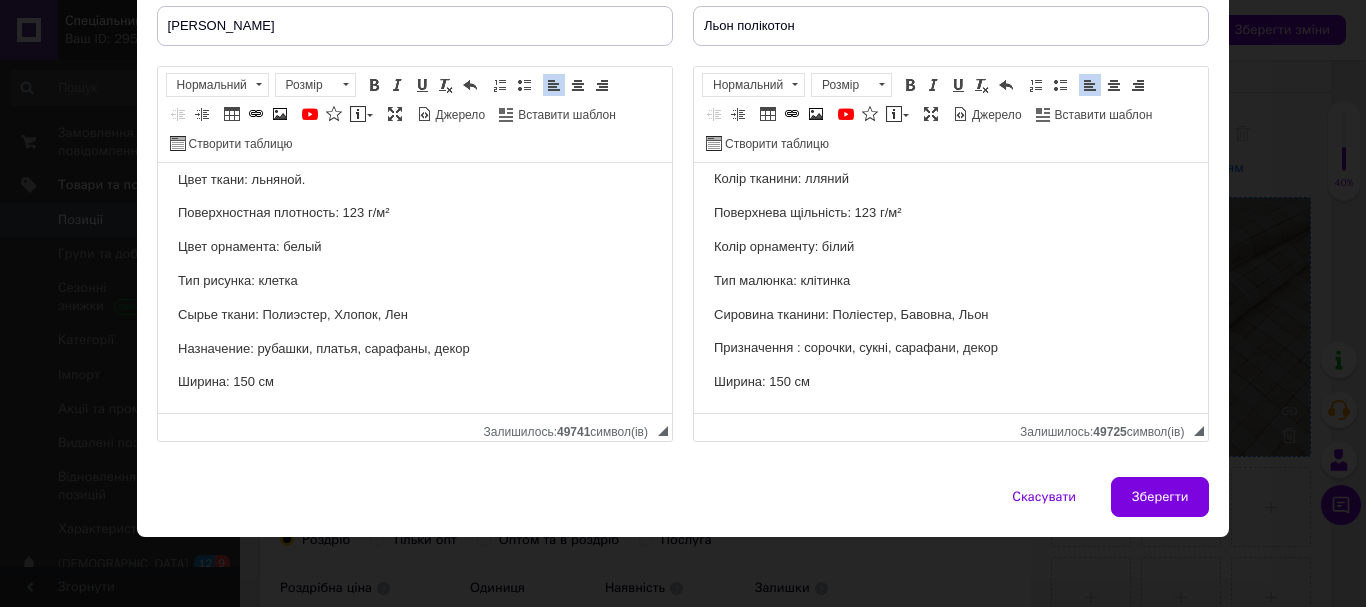 click on "Ширина: 150 см" at bounding box center (414, 382) 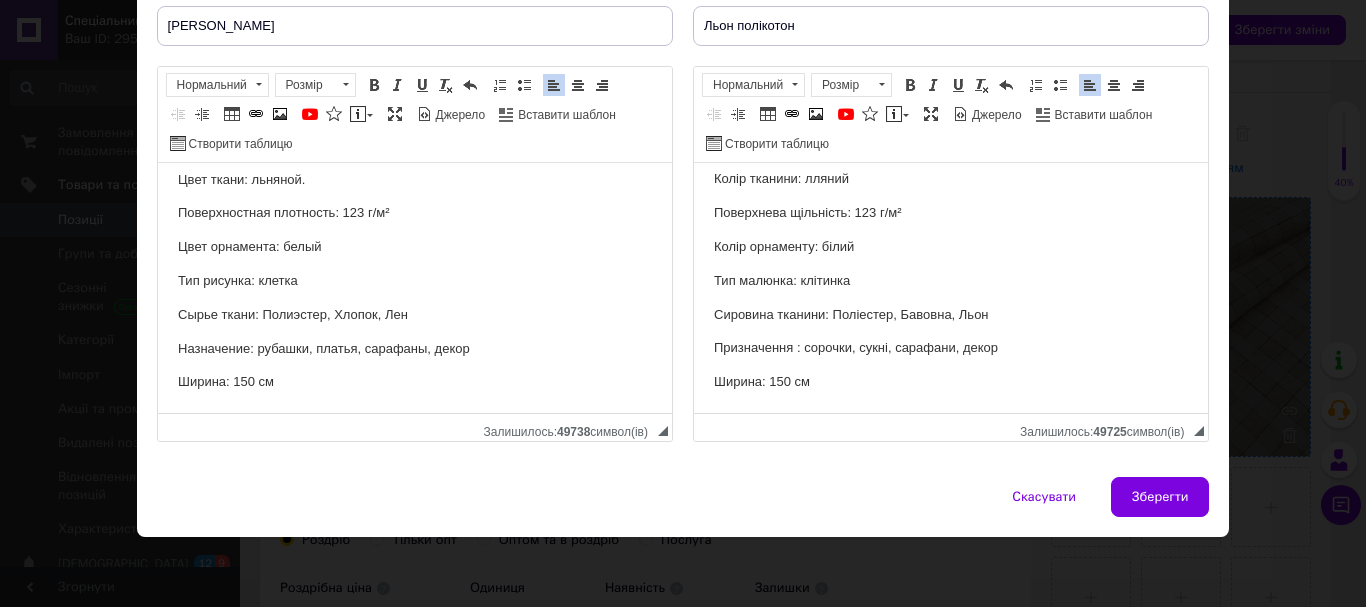 scroll, scrollTop: 91, scrollLeft: 0, axis: vertical 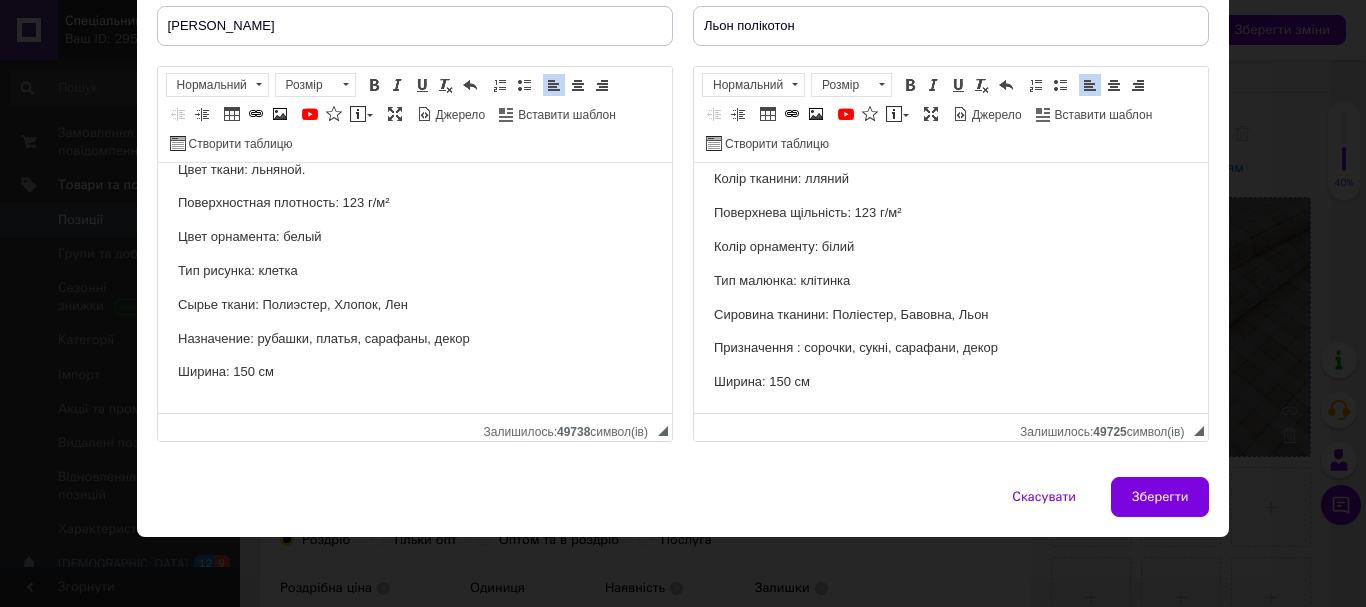 type 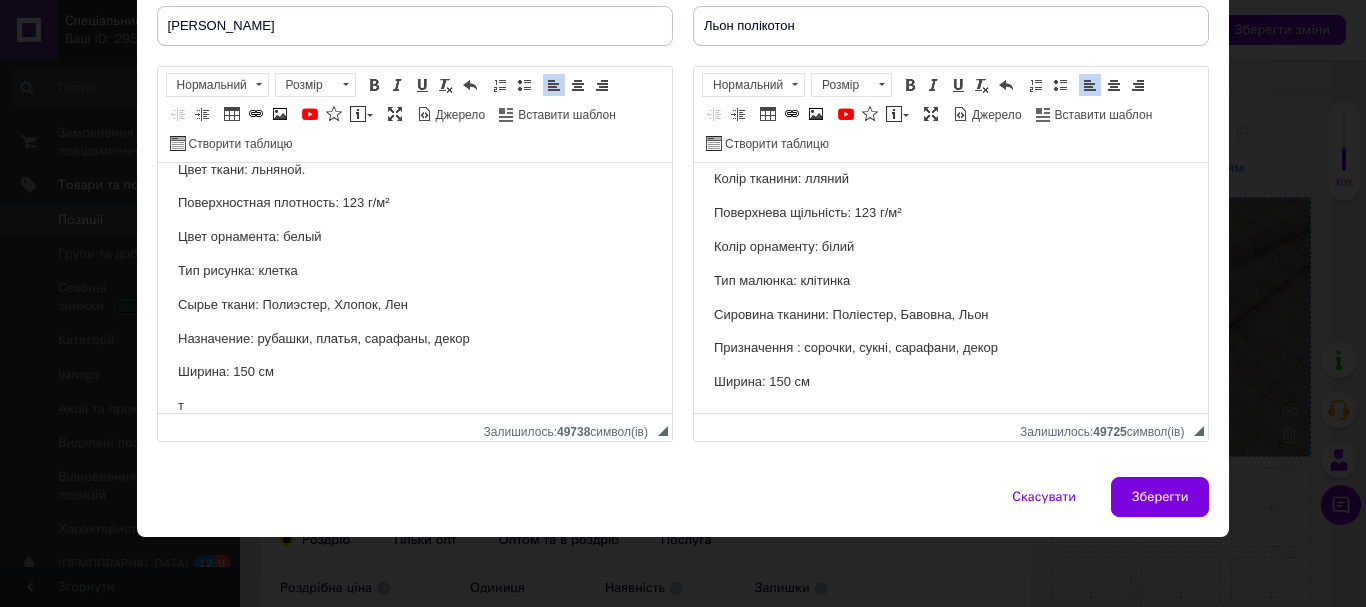 scroll, scrollTop: 92, scrollLeft: 0, axis: vertical 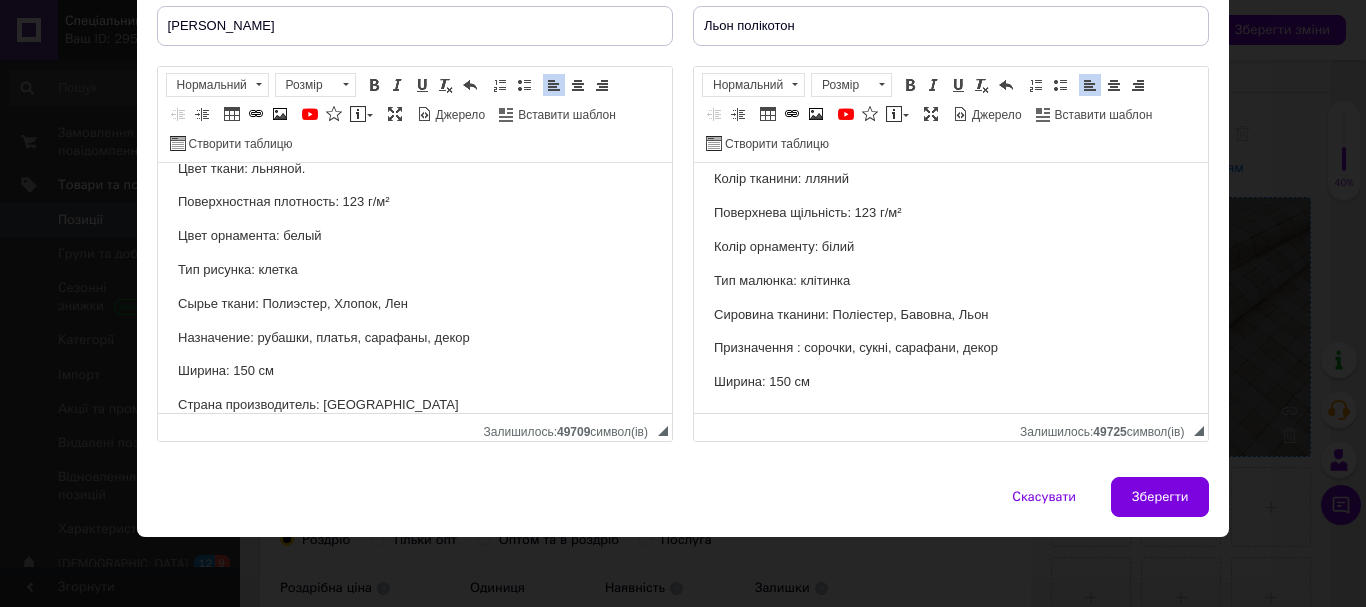 click on "Ширина: 150 см" at bounding box center [950, 382] 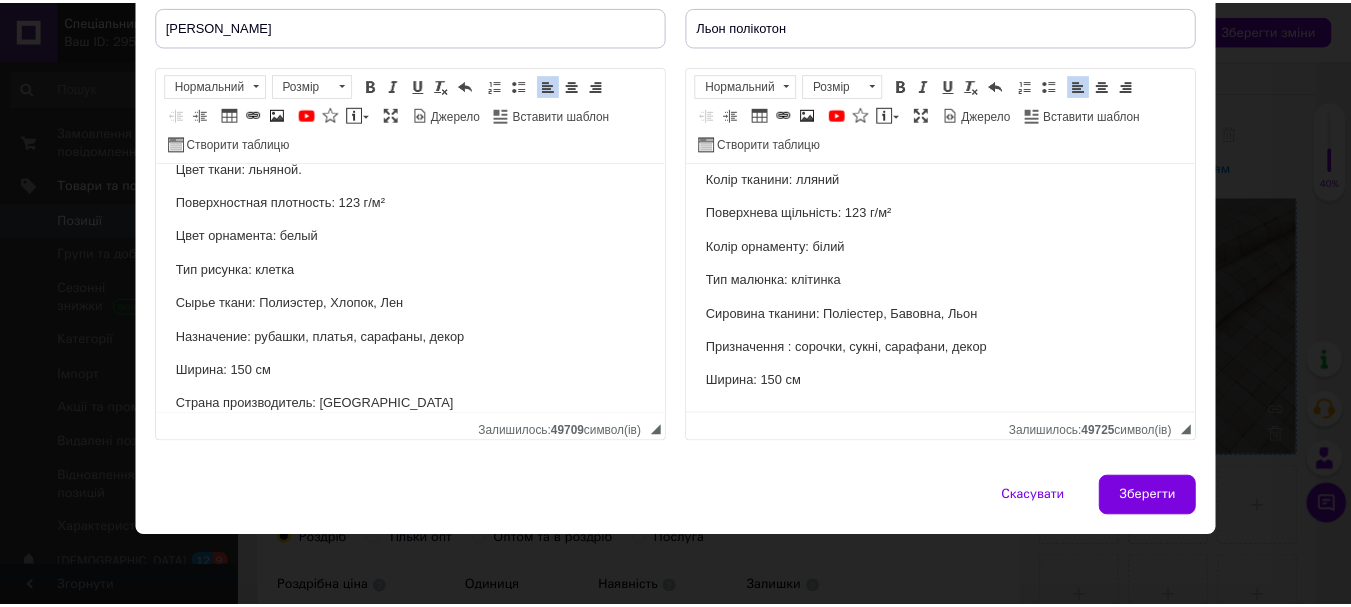 scroll, scrollTop: 125, scrollLeft: 0, axis: vertical 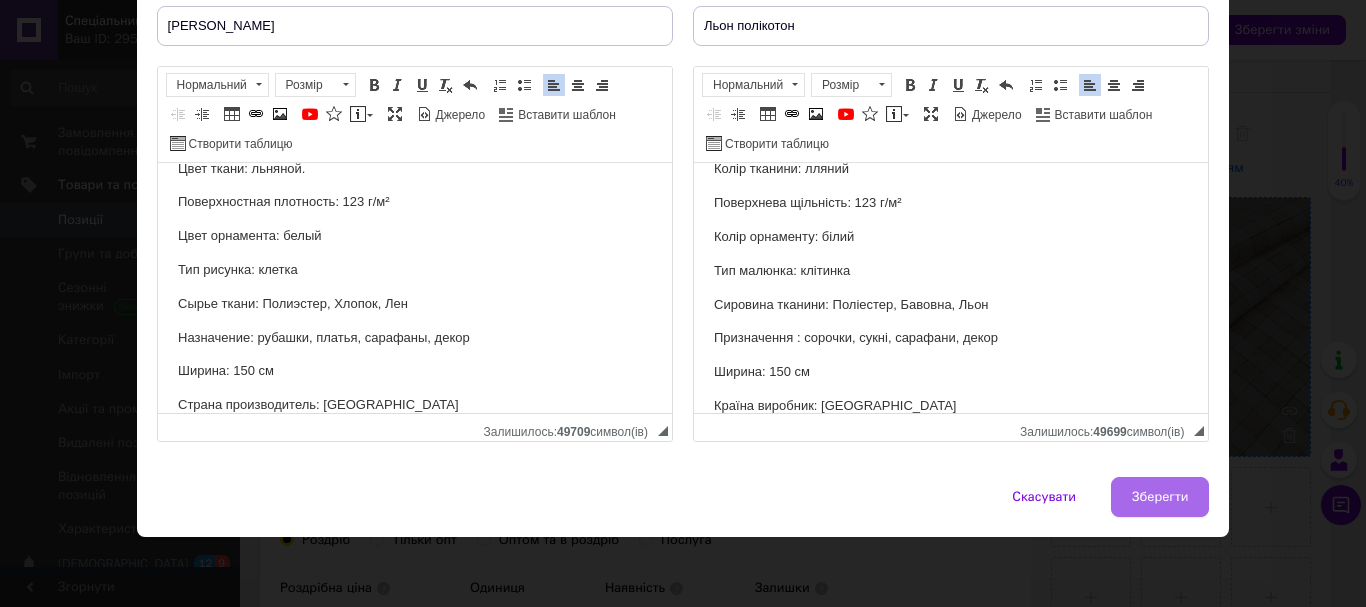 click on "Зберегти" at bounding box center [1160, 497] 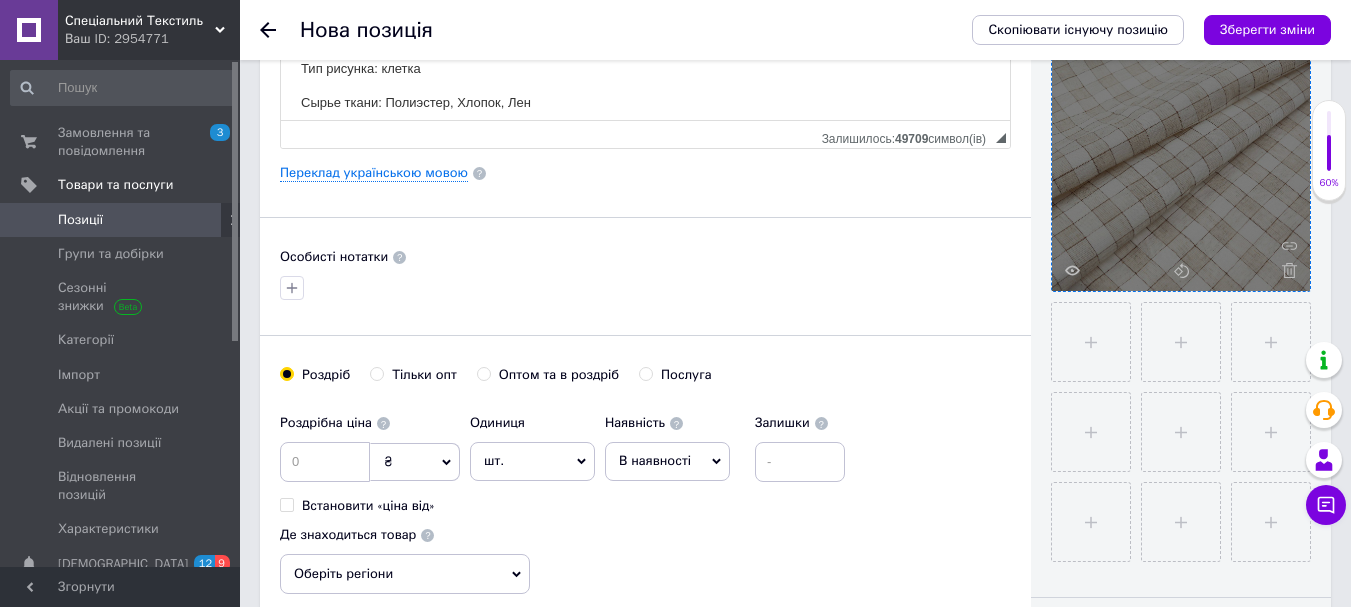 scroll, scrollTop: 500, scrollLeft: 0, axis: vertical 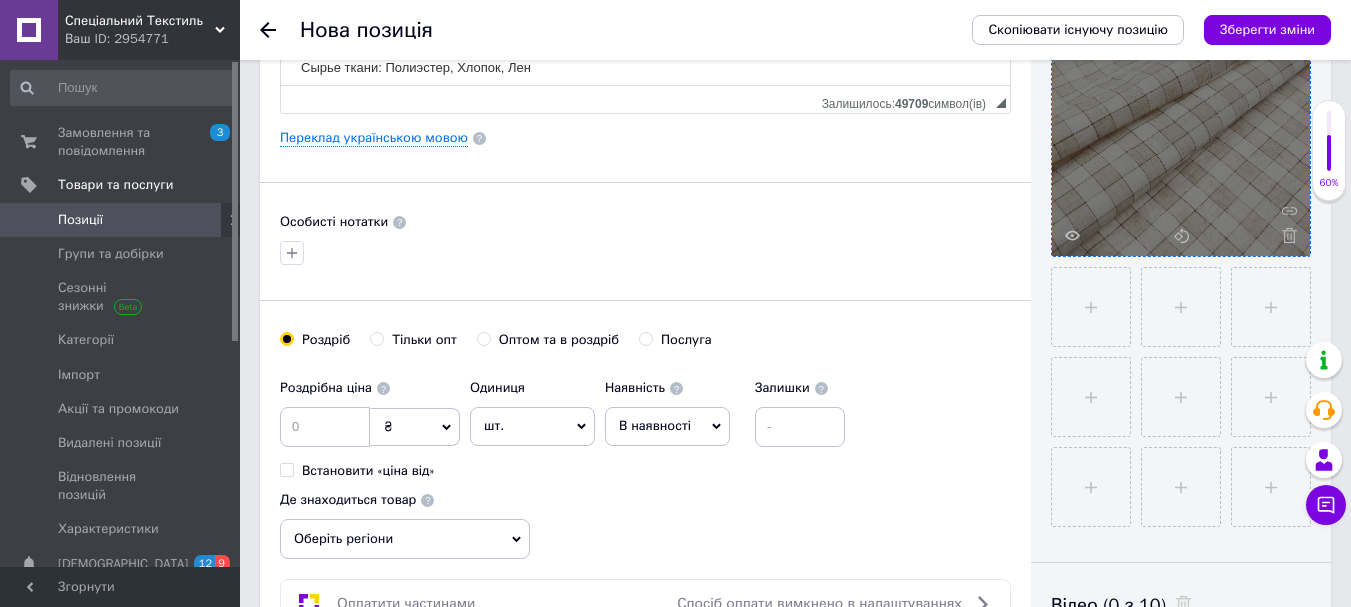 drag, startPoint x: 473, startPoint y: 339, endPoint x: 772, endPoint y: 250, distance: 311.96475 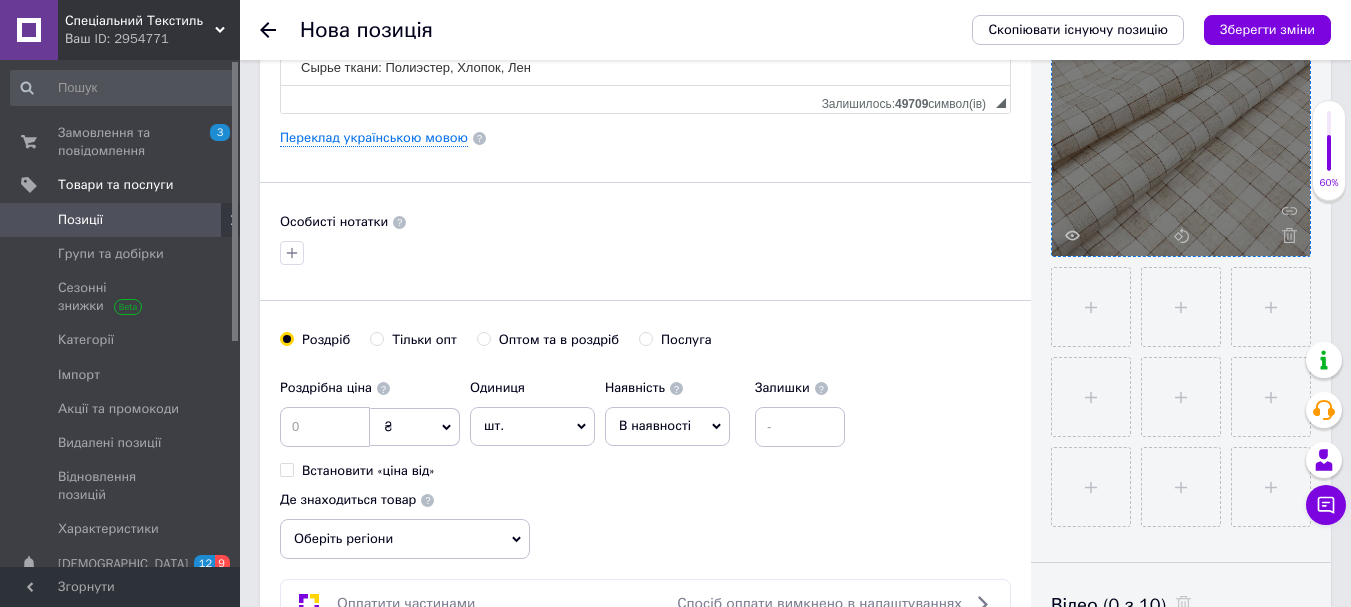 radio on "true" 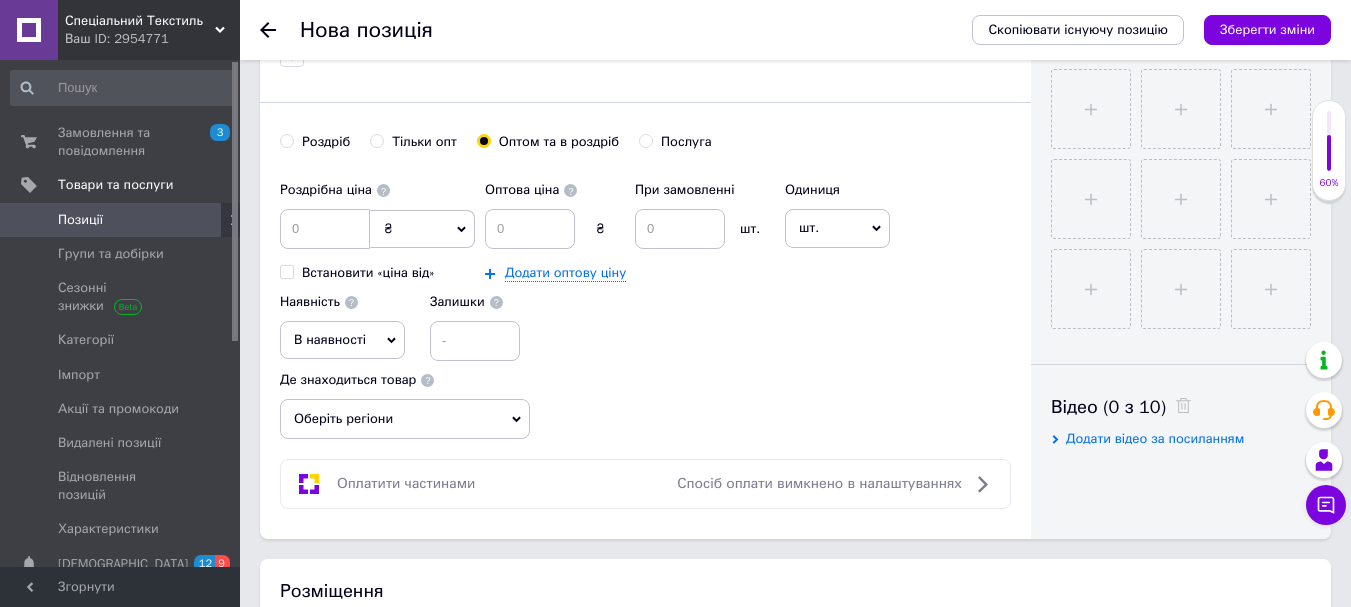 scroll, scrollTop: 700, scrollLeft: 0, axis: vertical 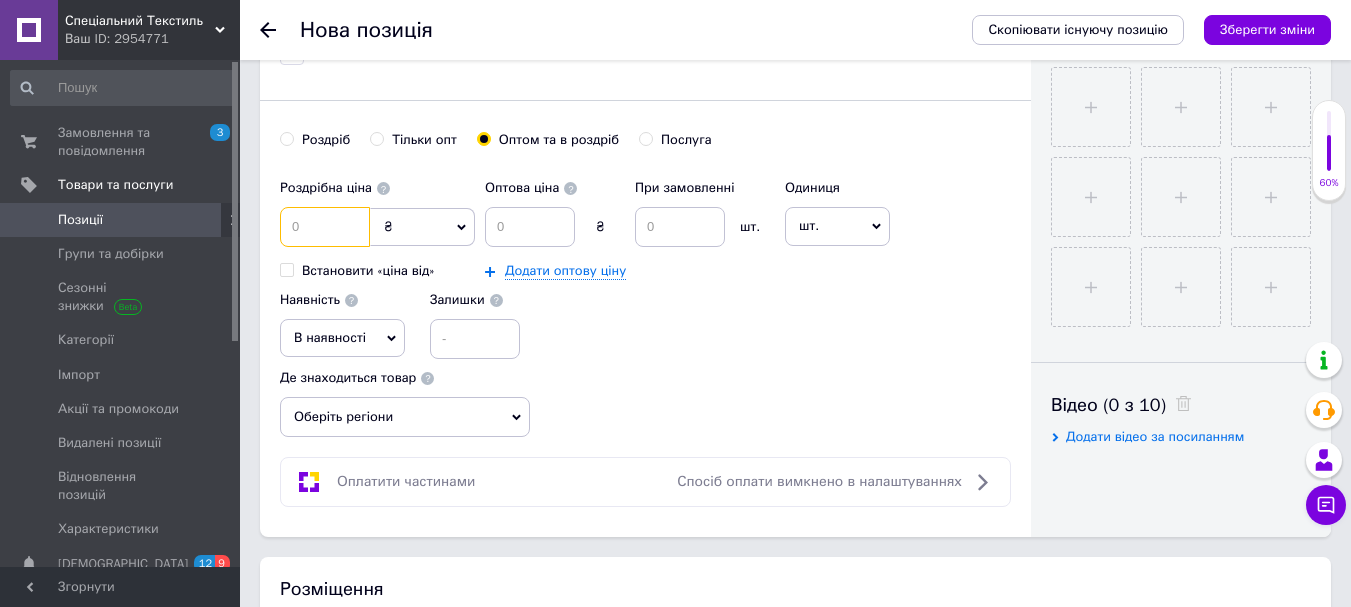 click at bounding box center (325, 227) 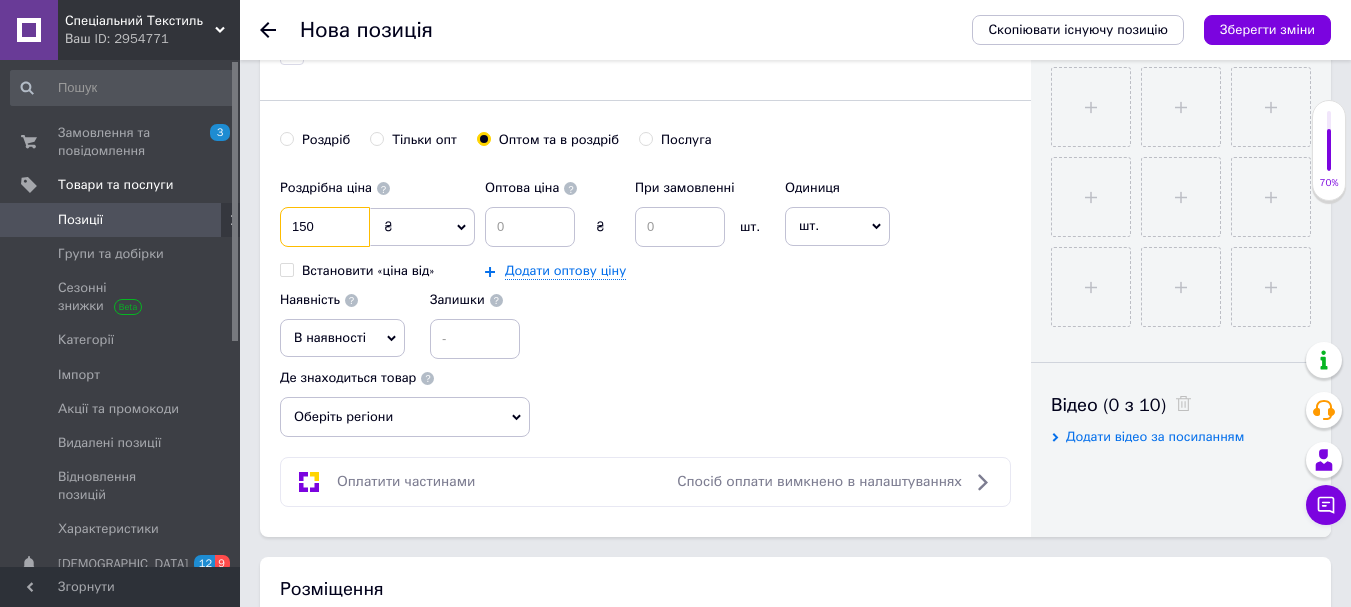 type on "150" 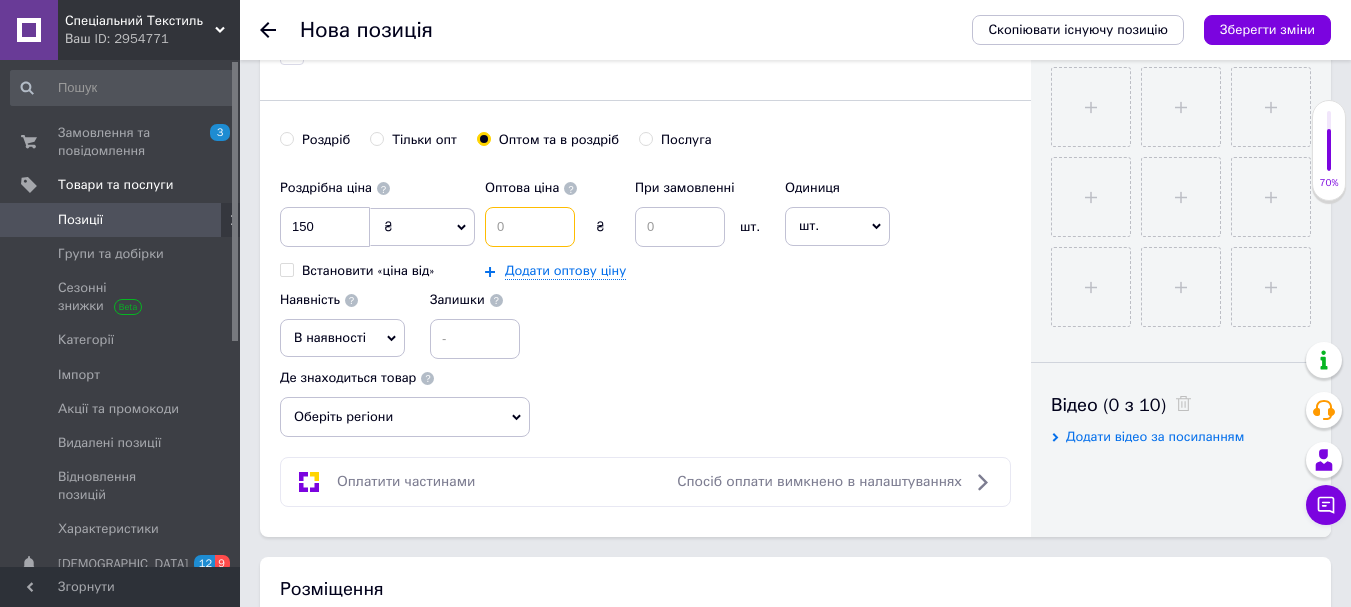 click at bounding box center (530, 227) 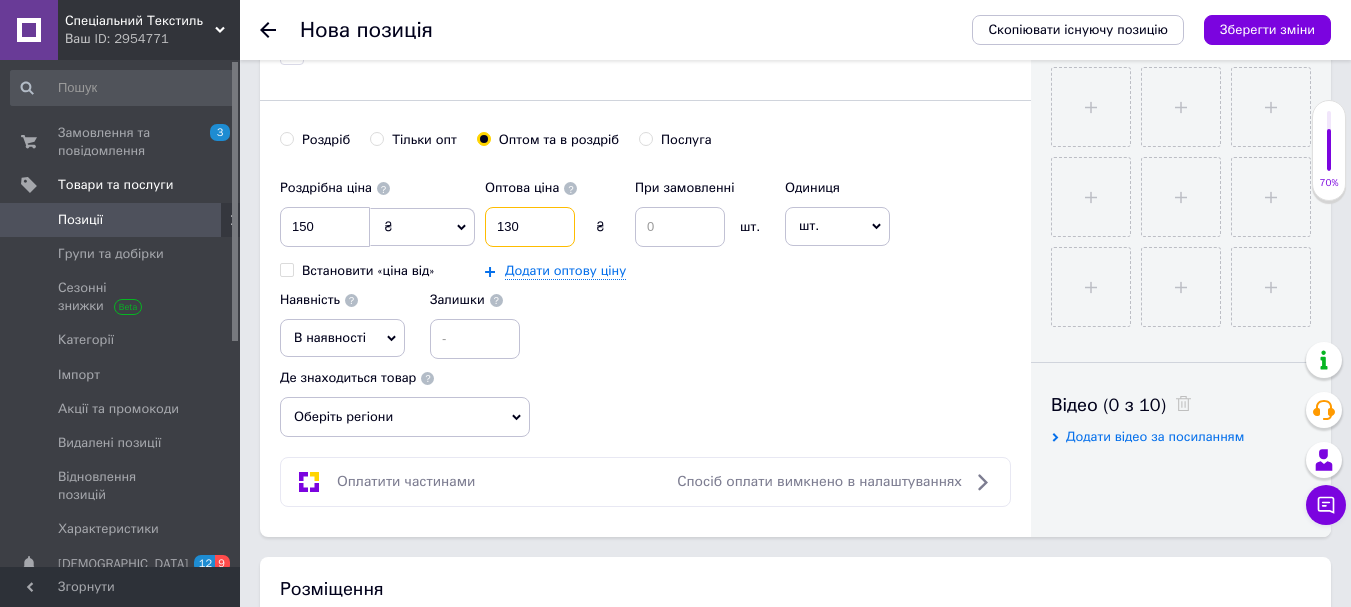 type on "130" 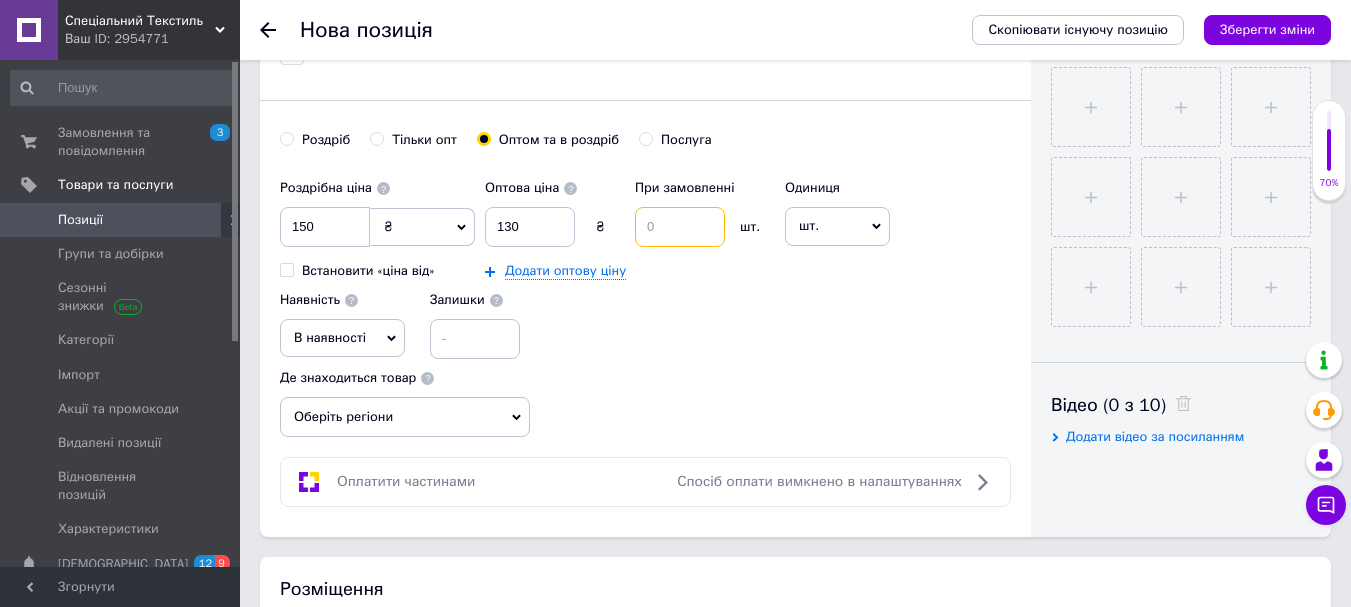 click at bounding box center [680, 227] 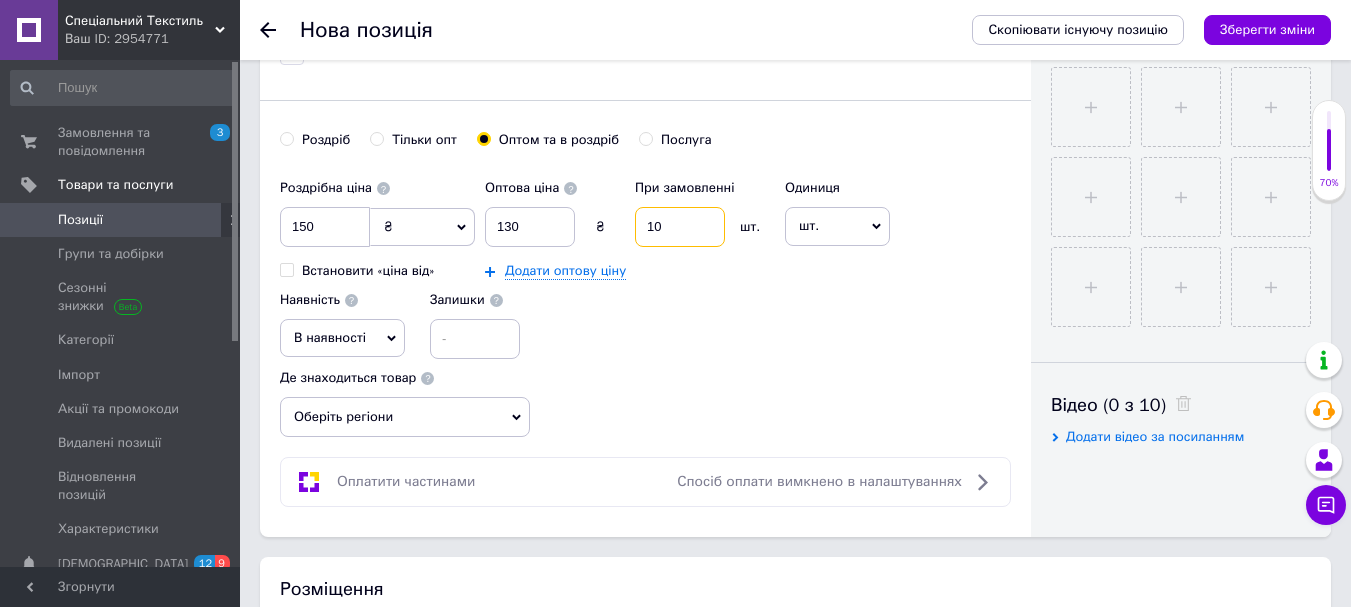 type on "10" 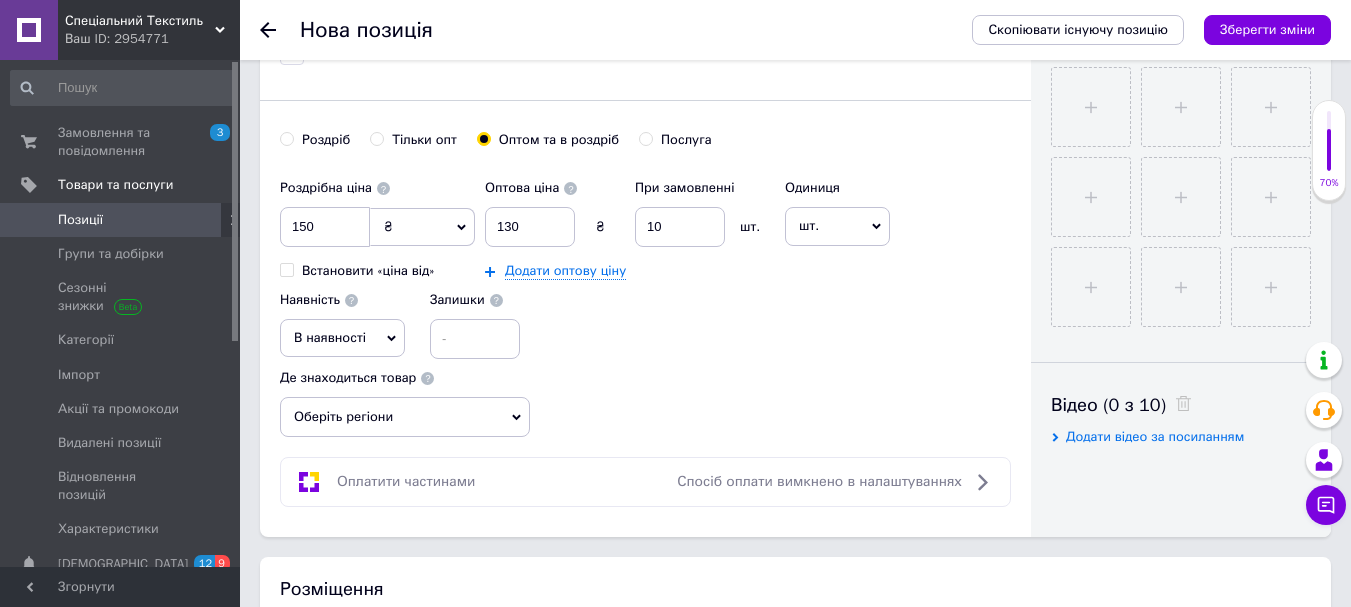 click on "шт." at bounding box center (837, 226) 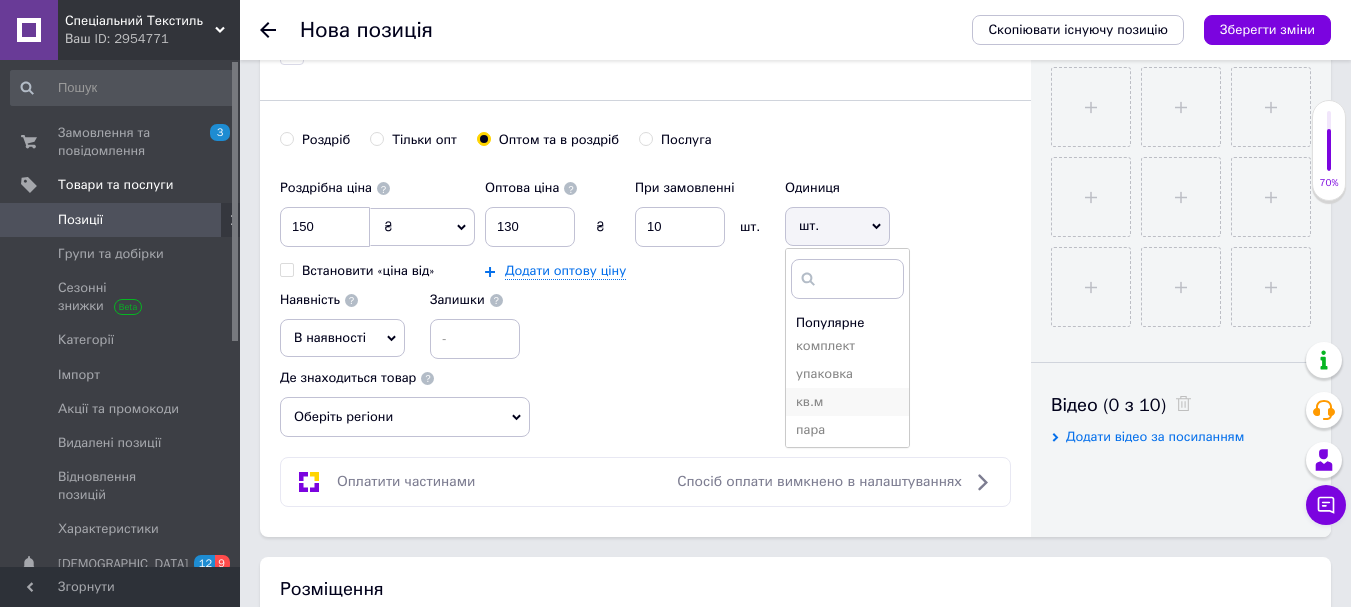 scroll, scrollTop: 100, scrollLeft: 0, axis: vertical 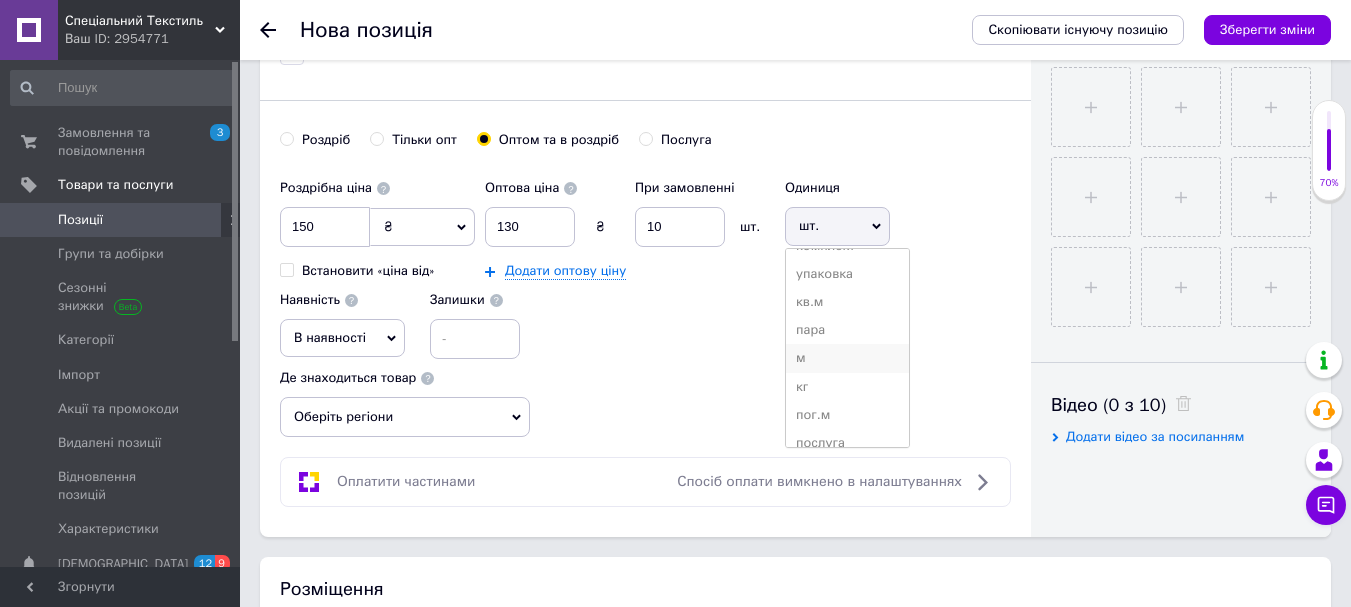 click on "м" at bounding box center [847, 358] 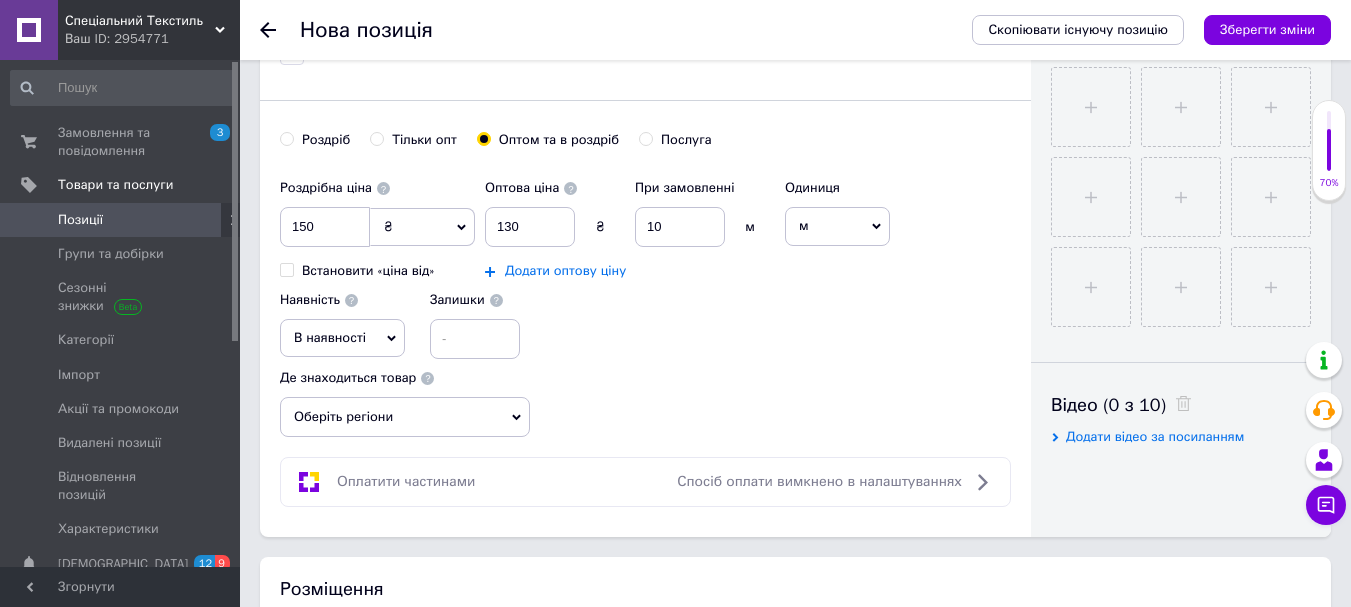 click on "Додати оптову ціну" at bounding box center [565, 271] 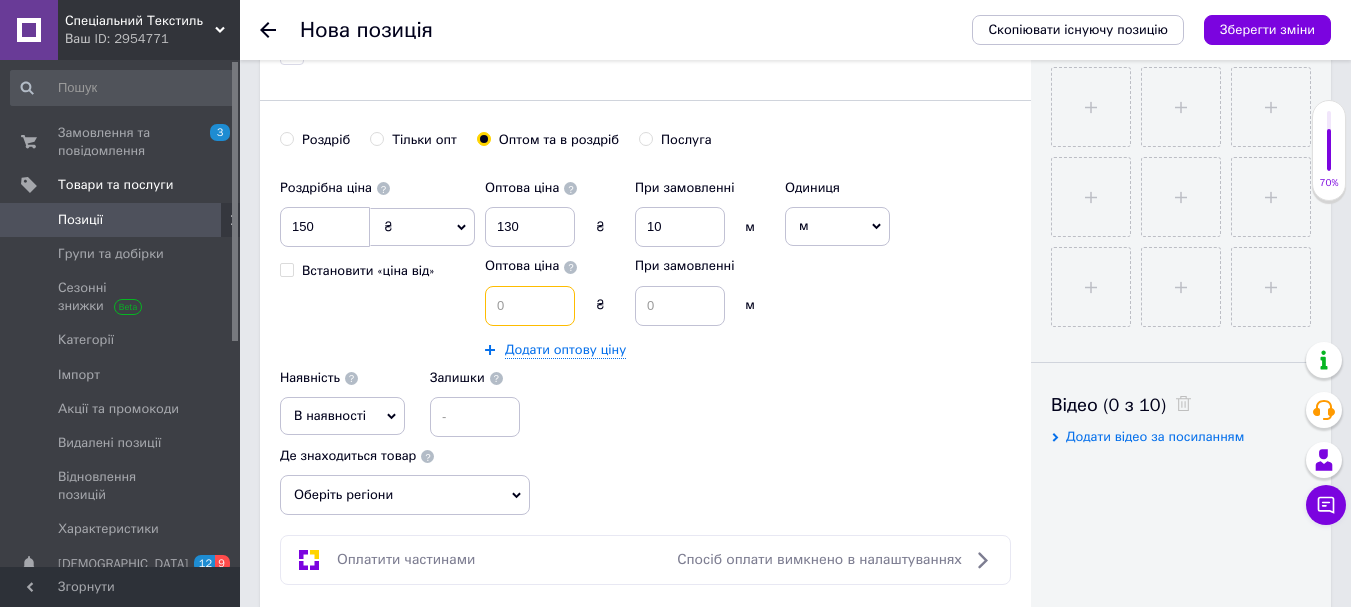 click at bounding box center (530, 306) 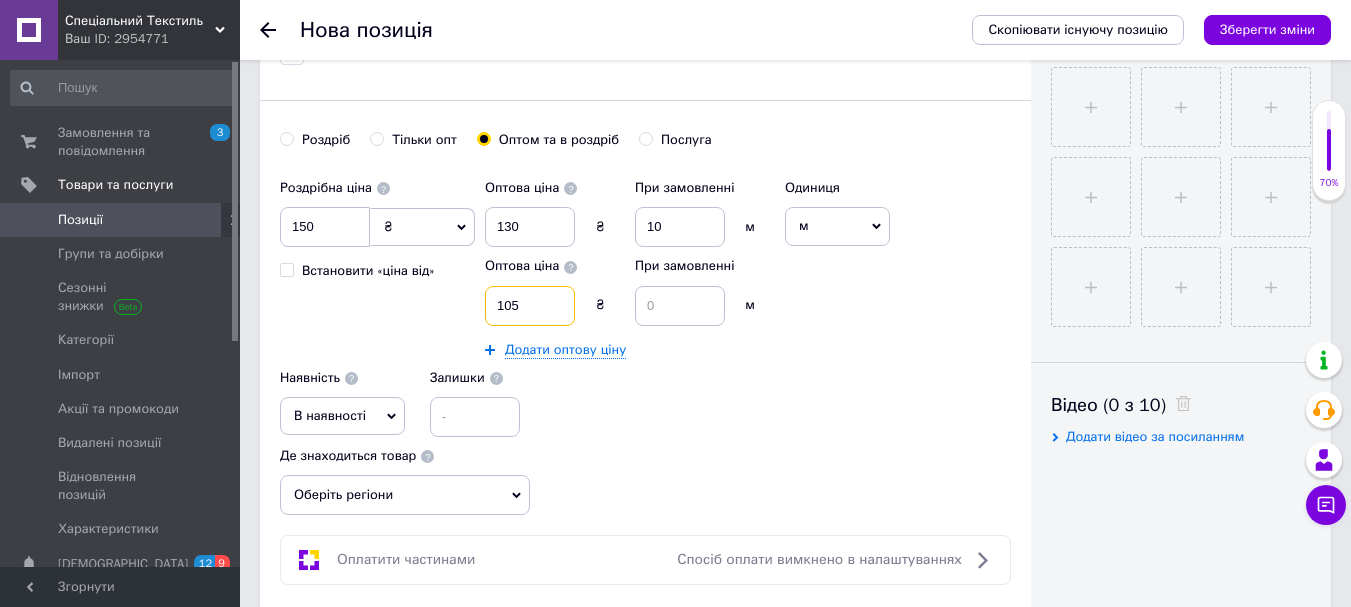 type on "105" 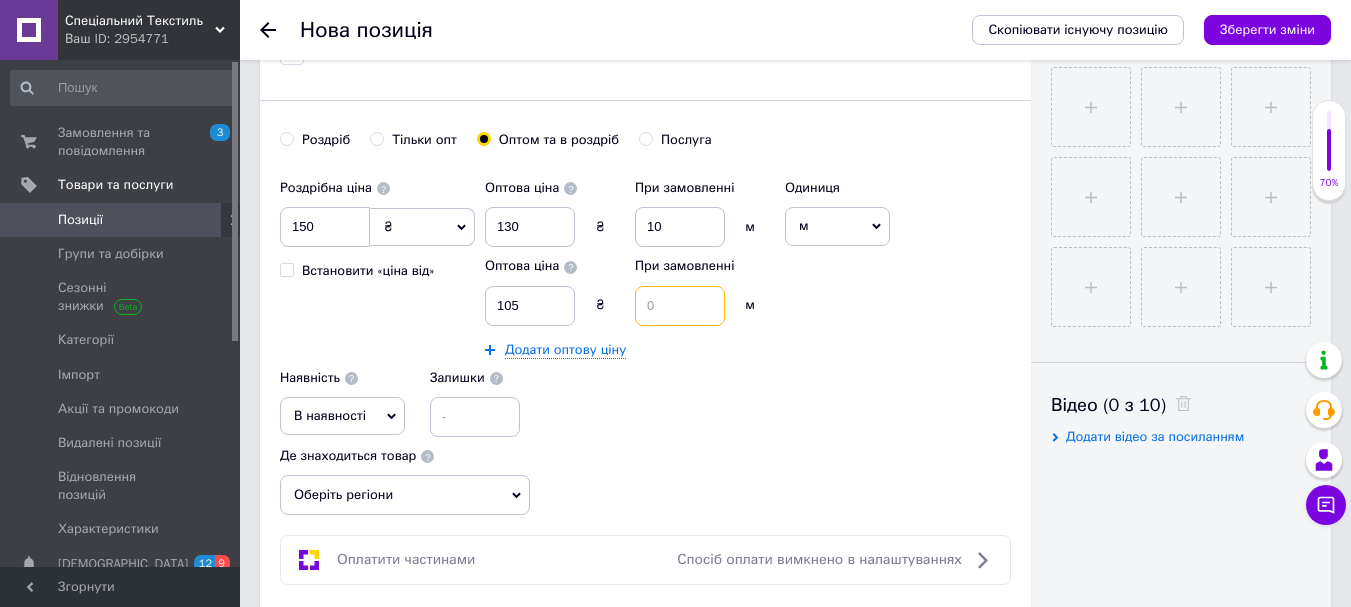 click at bounding box center [680, 306] 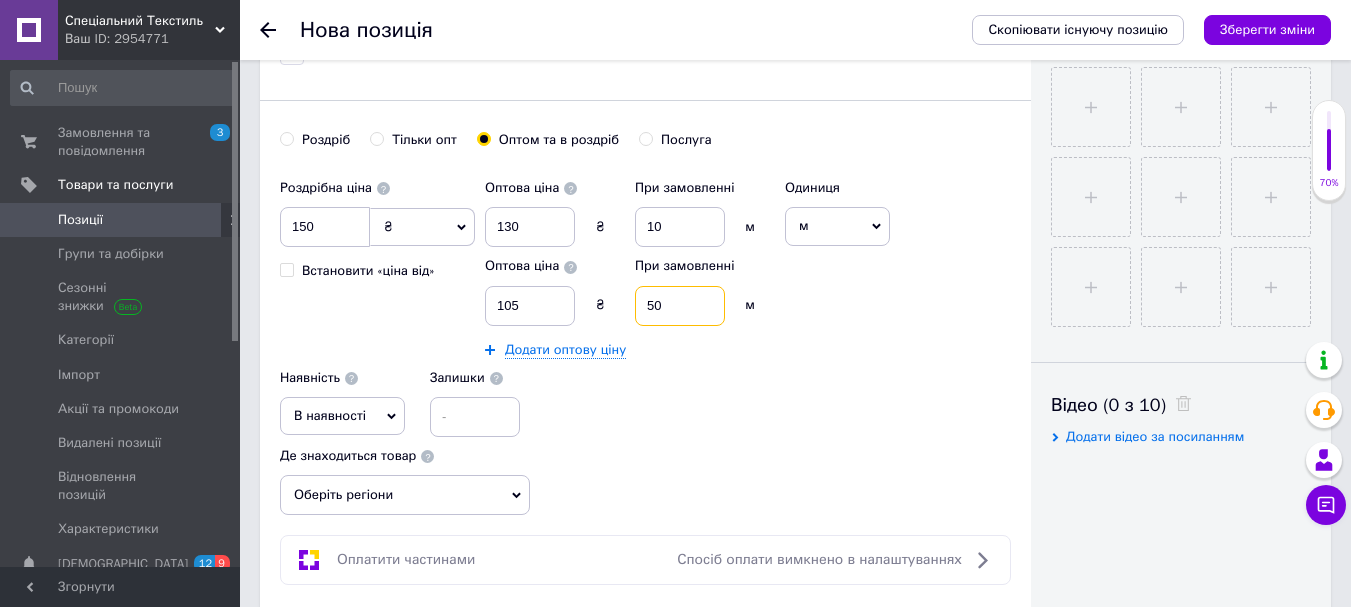 scroll, scrollTop: 800, scrollLeft: 0, axis: vertical 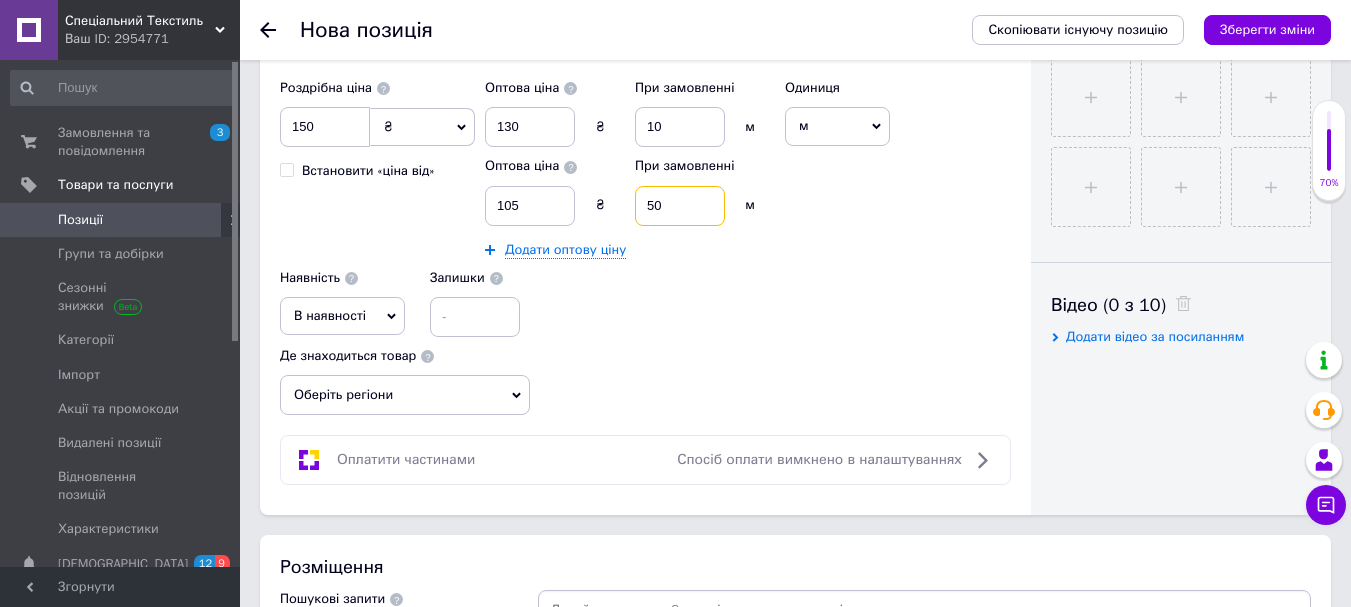 type on "50" 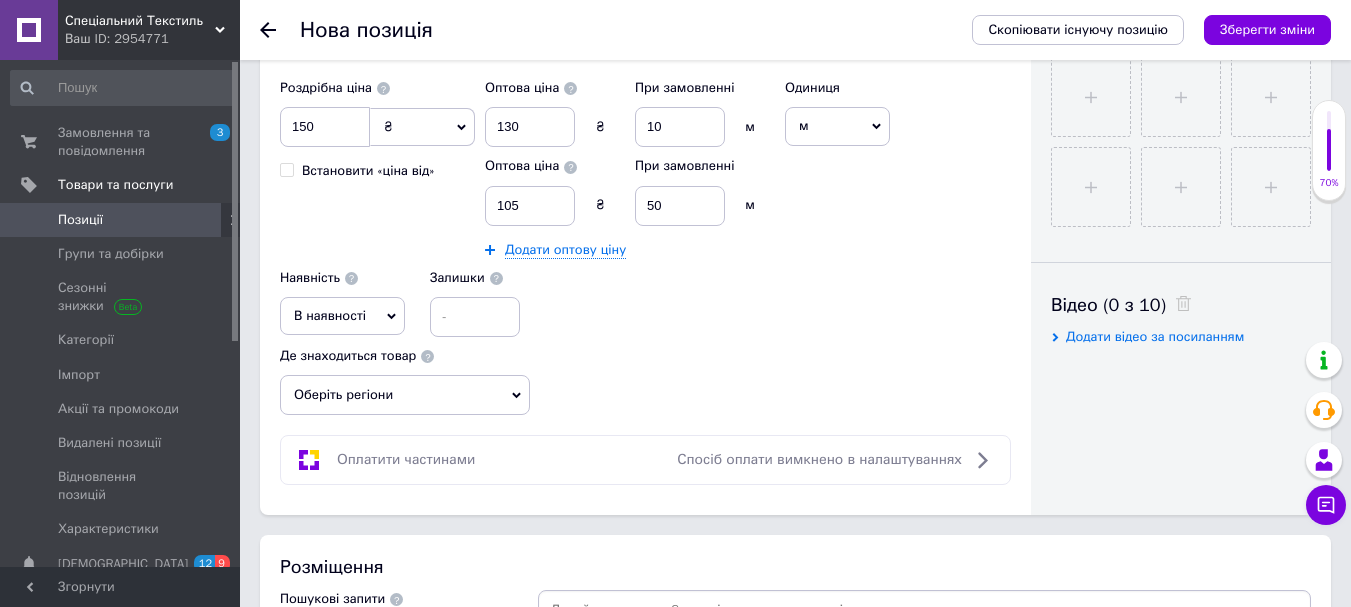 click on "Оберіть регіони" at bounding box center (405, 395) 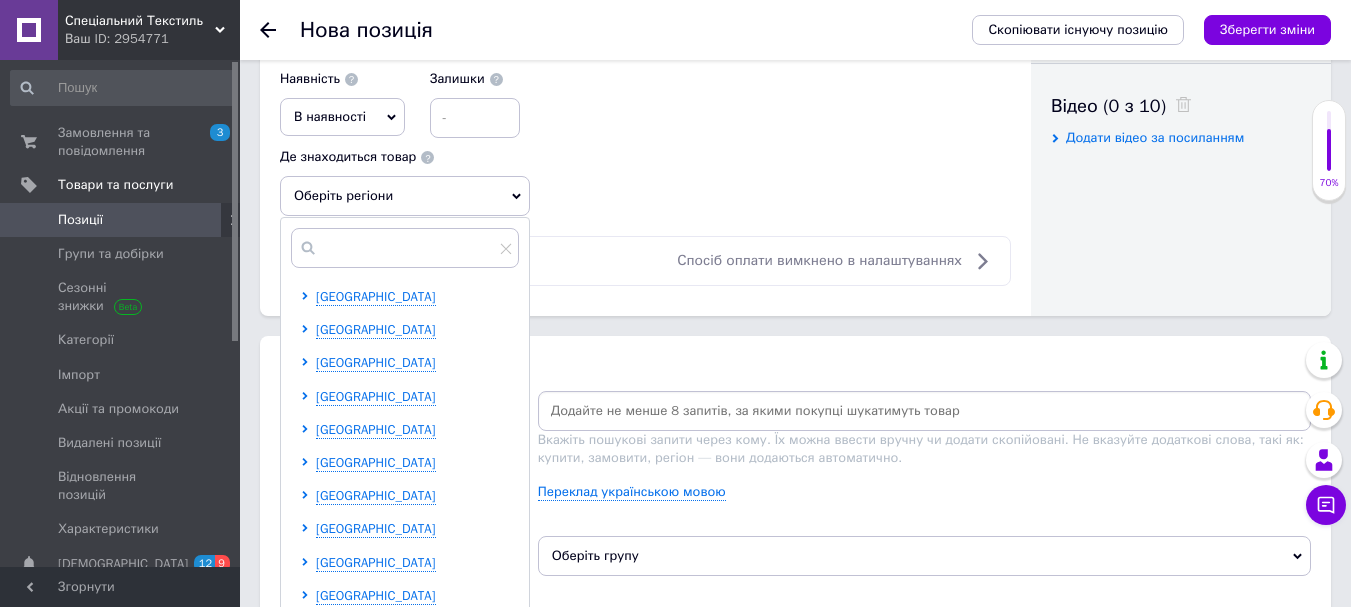 scroll, scrollTop: 1000, scrollLeft: 0, axis: vertical 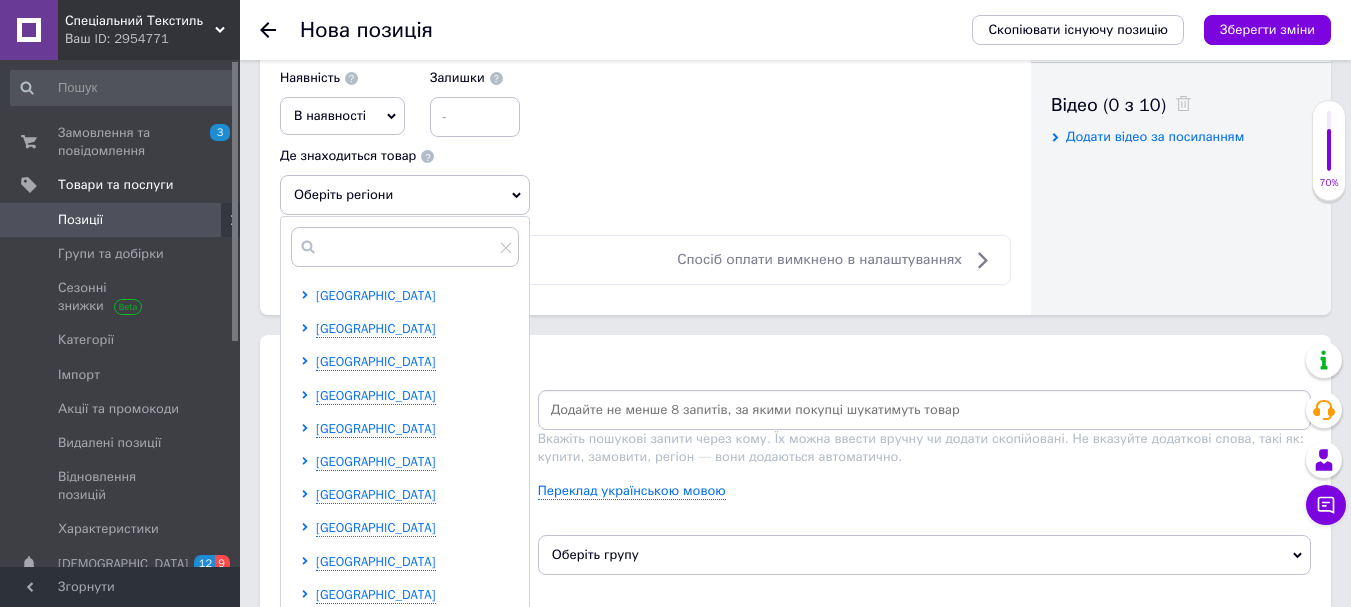 click on "[GEOGRAPHIC_DATA]" at bounding box center (376, 295) 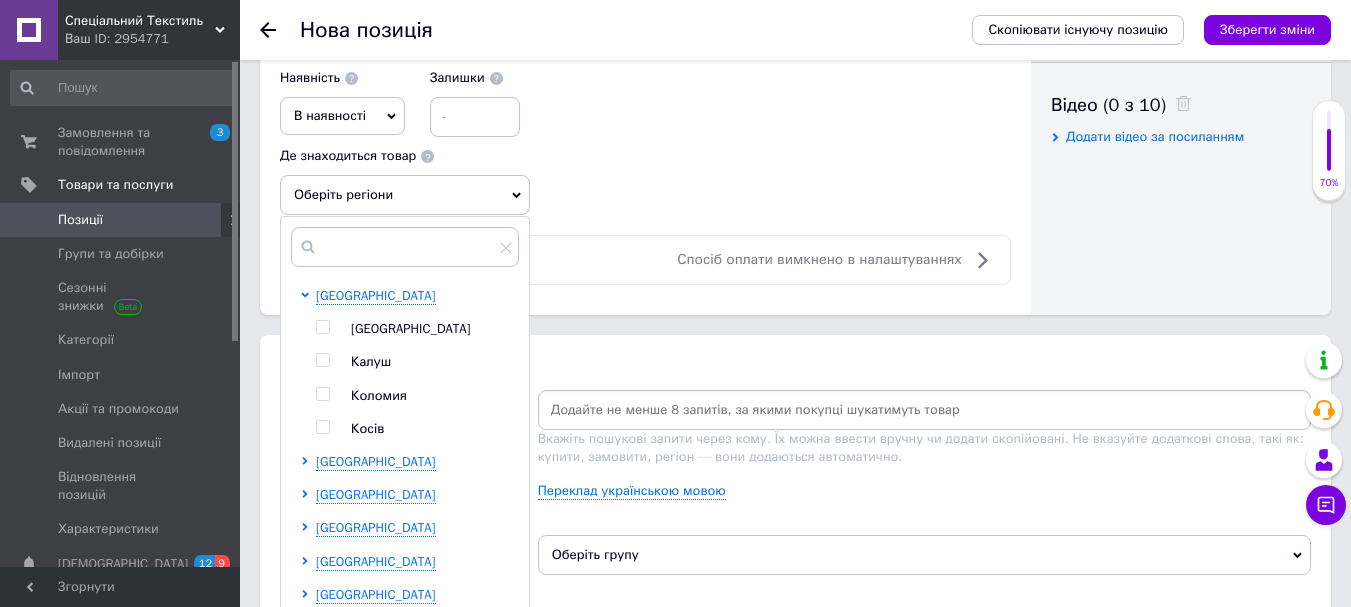 click on "[GEOGRAPHIC_DATA]" at bounding box center (411, 328) 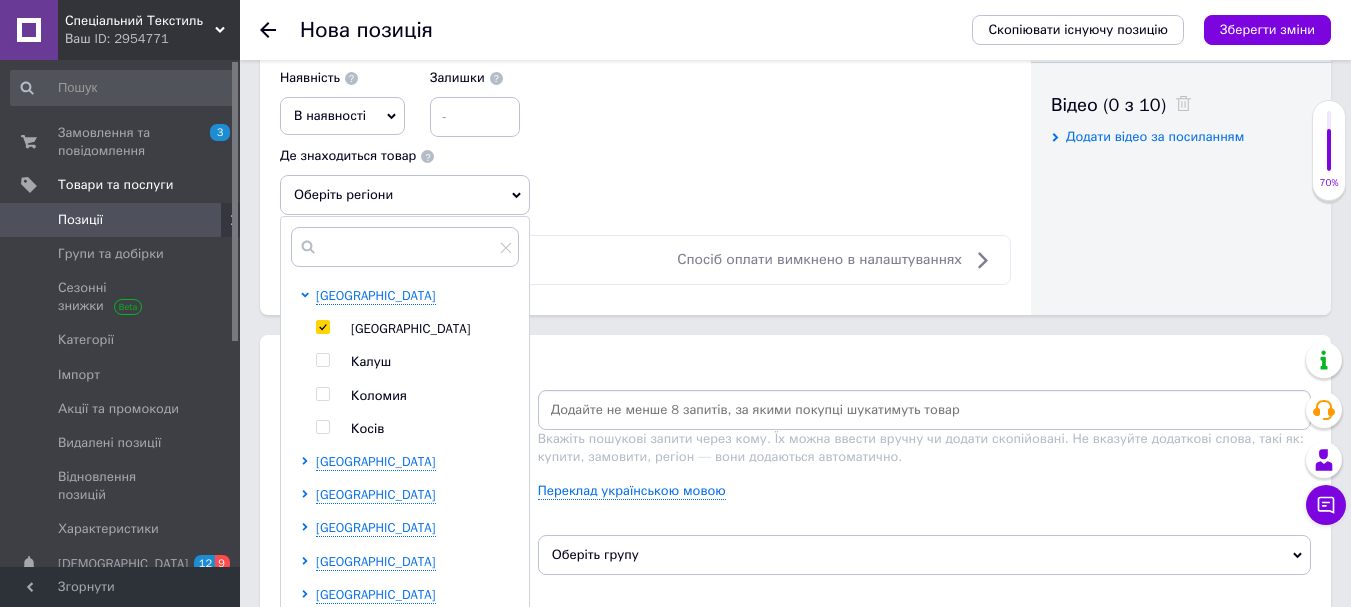 checkbox on "true" 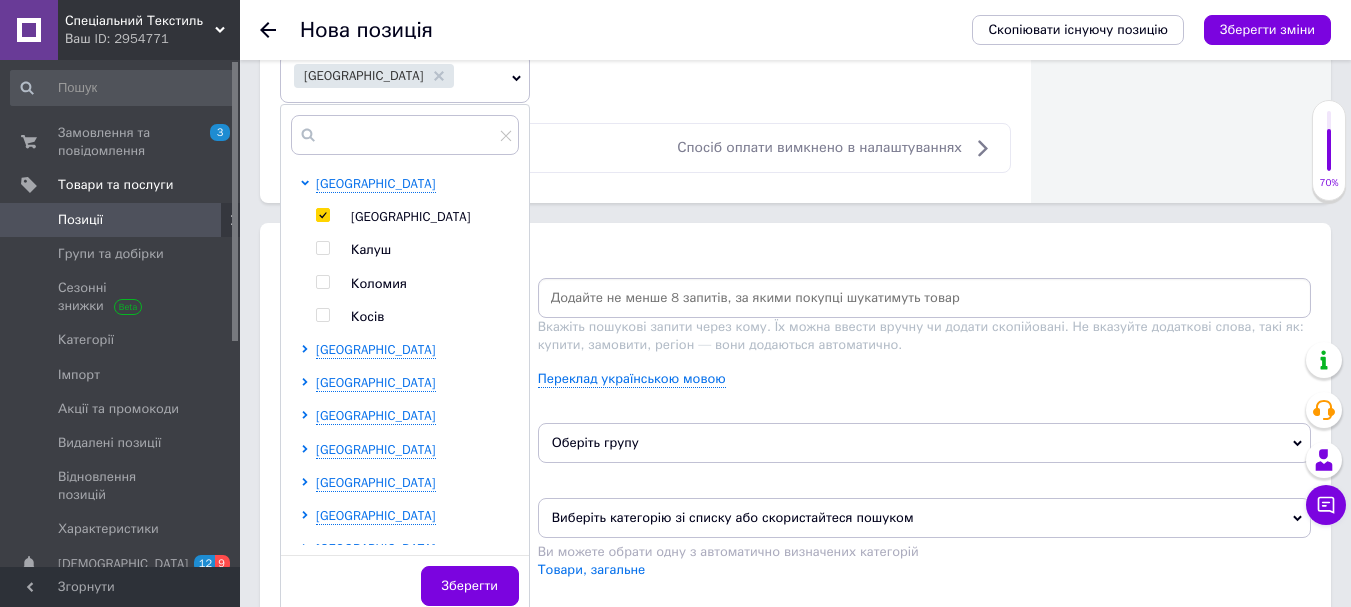scroll, scrollTop: 1200, scrollLeft: 0, axis: vertical 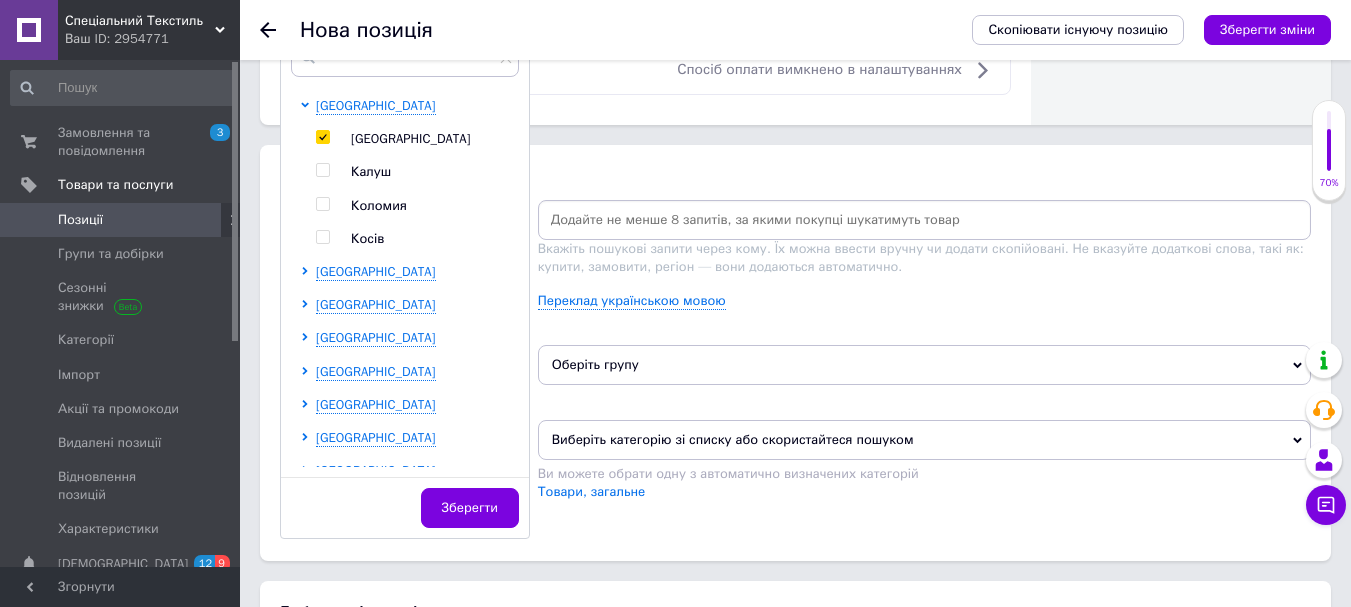 click on "Вкажіть пошукові запити через кому. Їх можна ввести вручну чи додати скопійовані. Не вказуйте додаткові слова, такі як: купити, замовити, регіон — вони додаються автоматично. Переклад українською мовою" at bounding box center [924, 262] 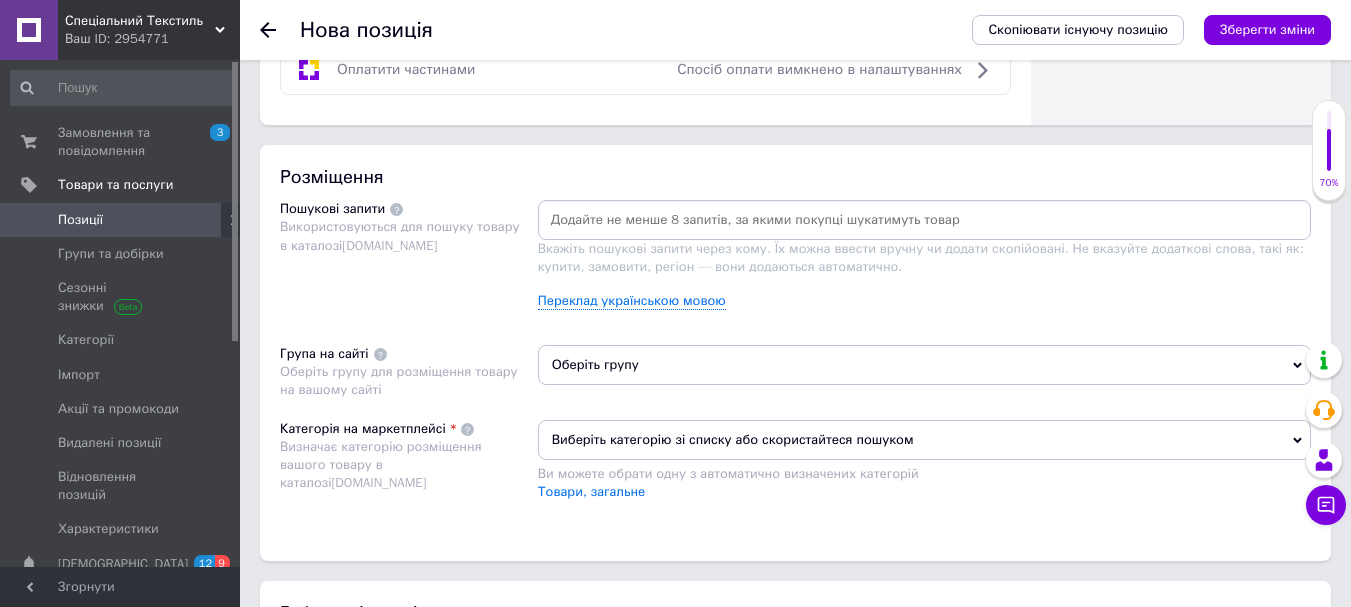 click at bounding box center (924, 220) 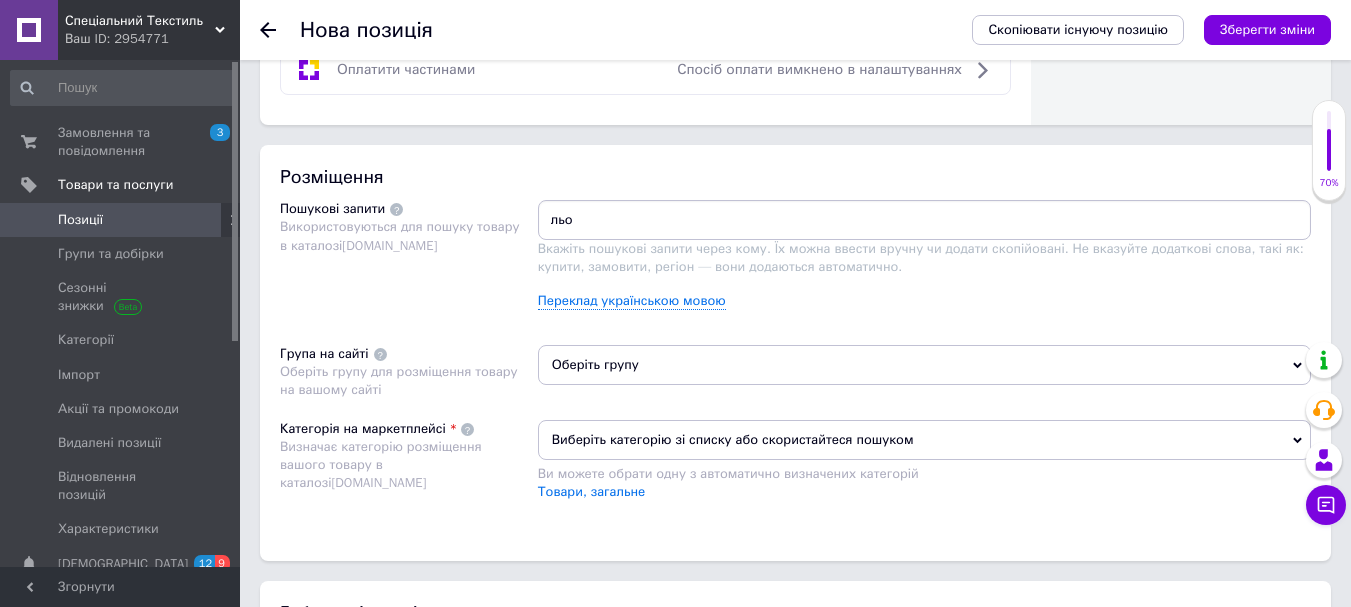 type on "льон" 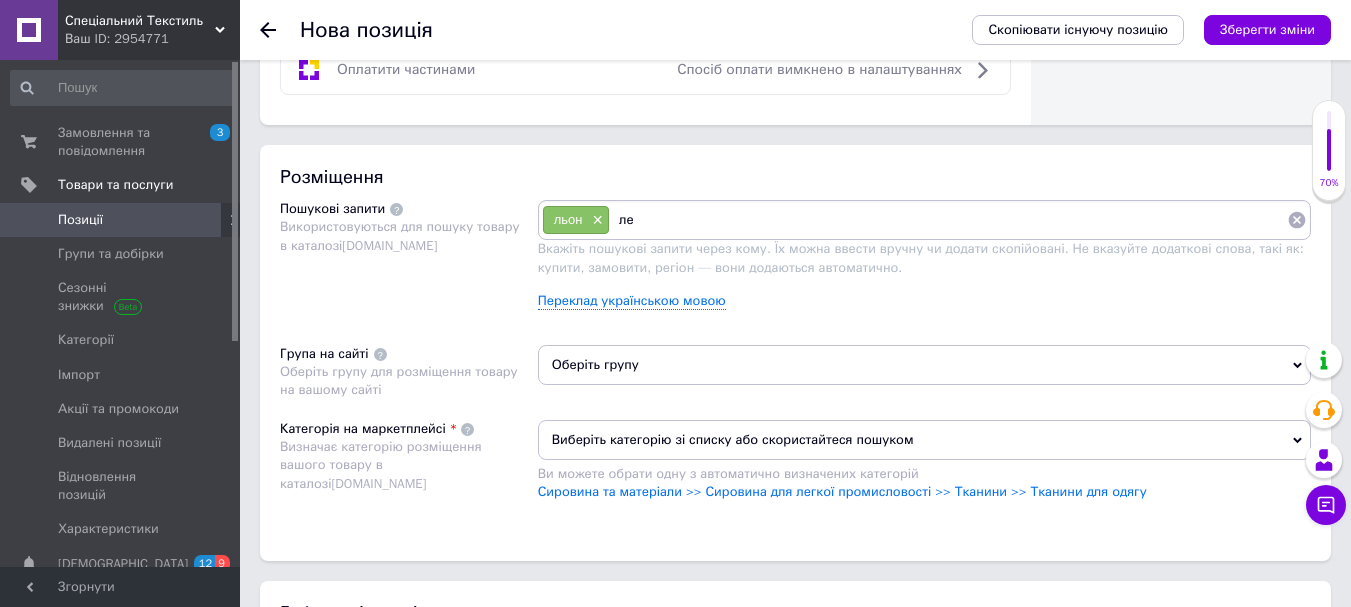 type on "лен" 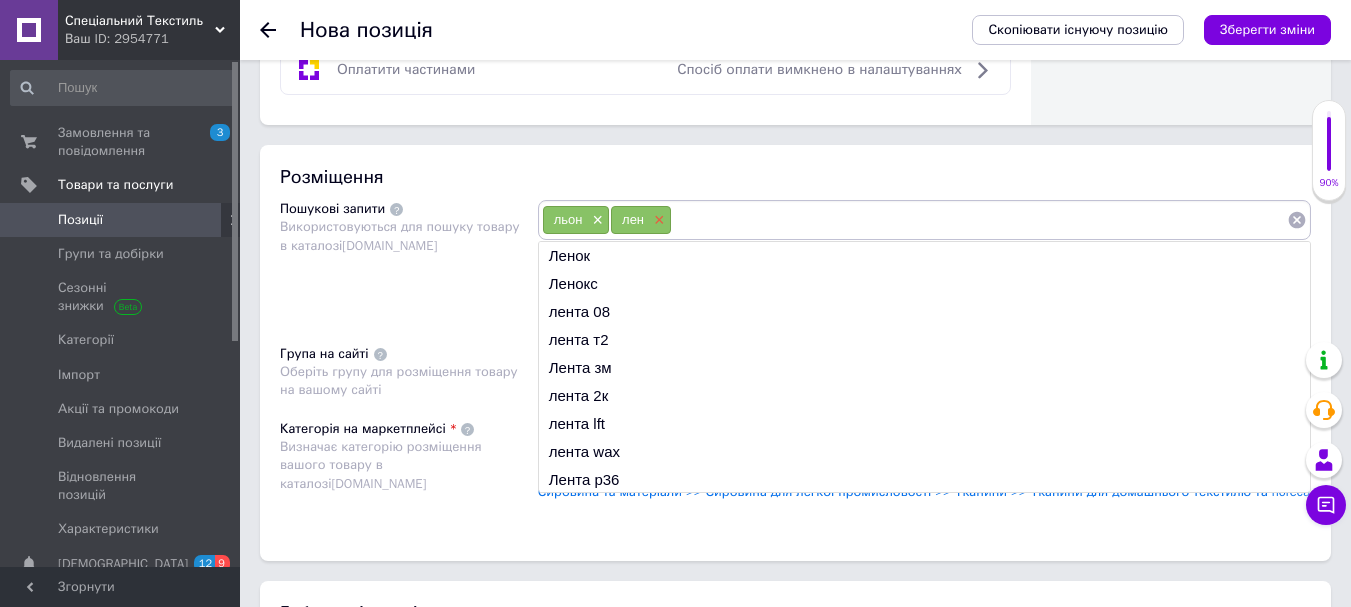 click on "×" at bounding box center [657, 220] 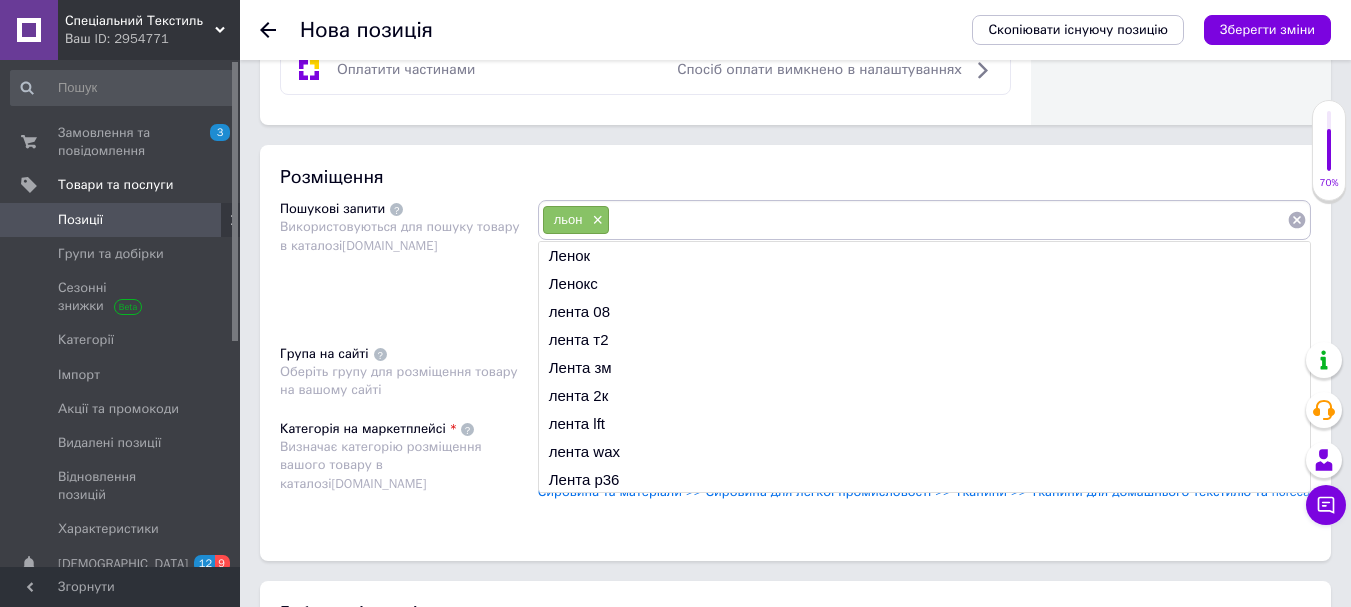 click at bounding box center (948, 220) 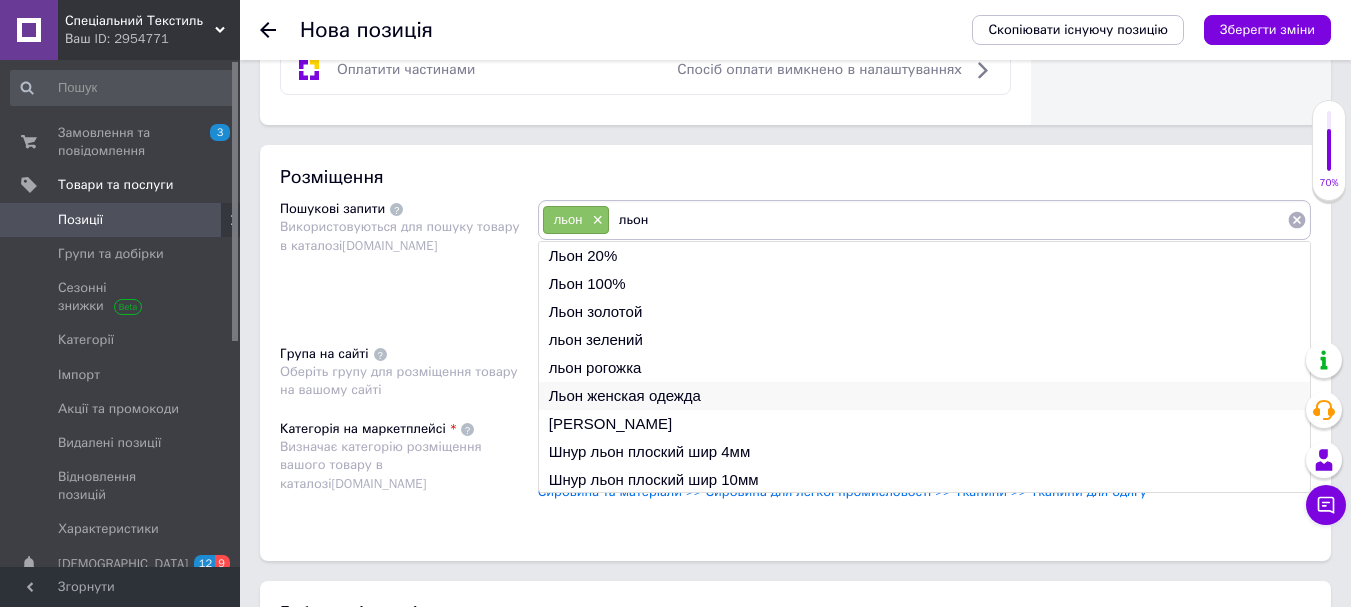 type on "льон" 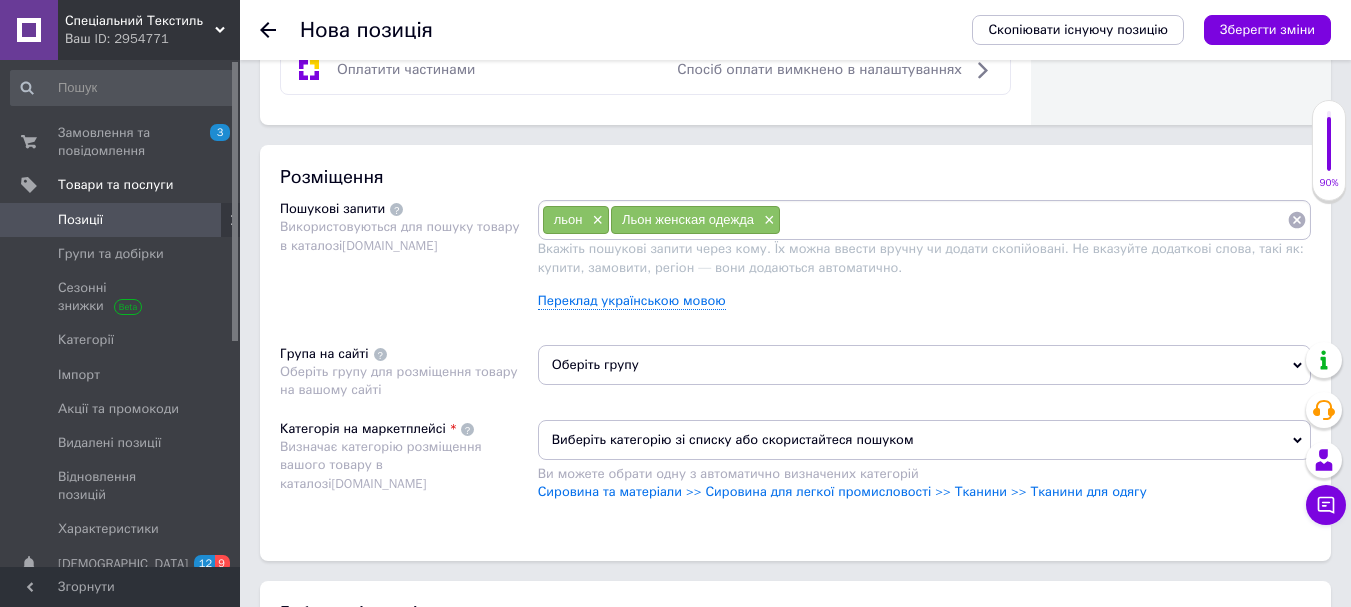 drag, startPoint x: 788, startPoint y: 213, endPoint x: 817, endPoint y: 226, distance: 31.780497 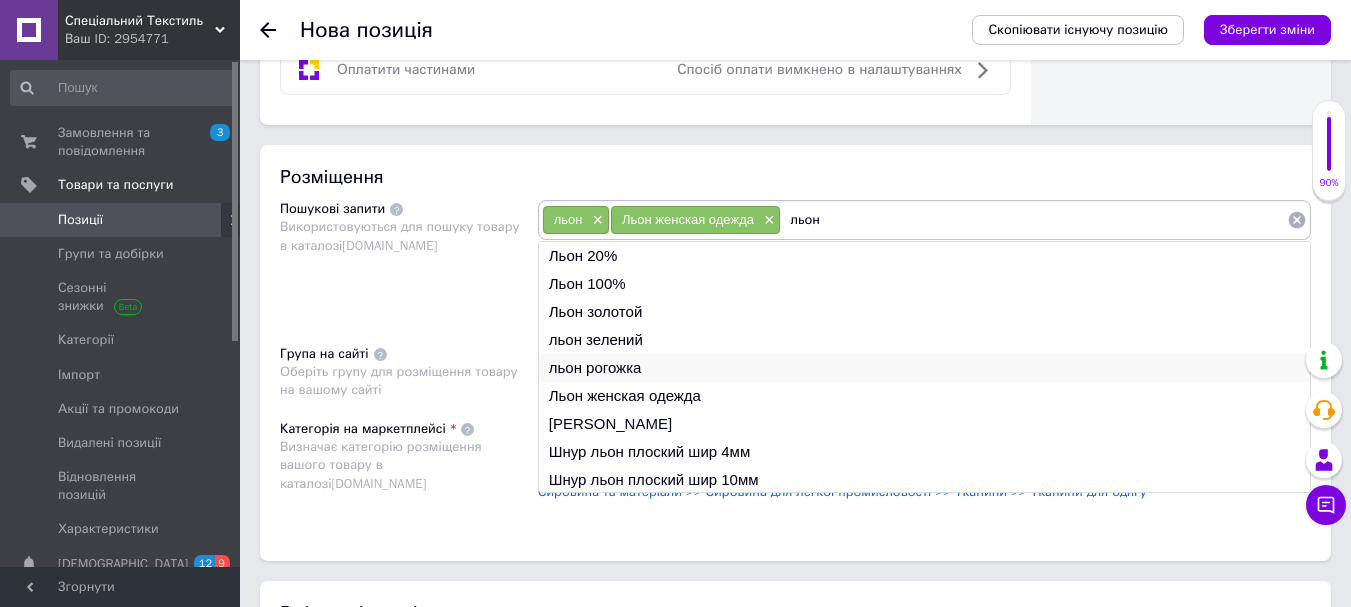 scroll, scrollTop: 30, scrollLeft: 0, axis: vertical 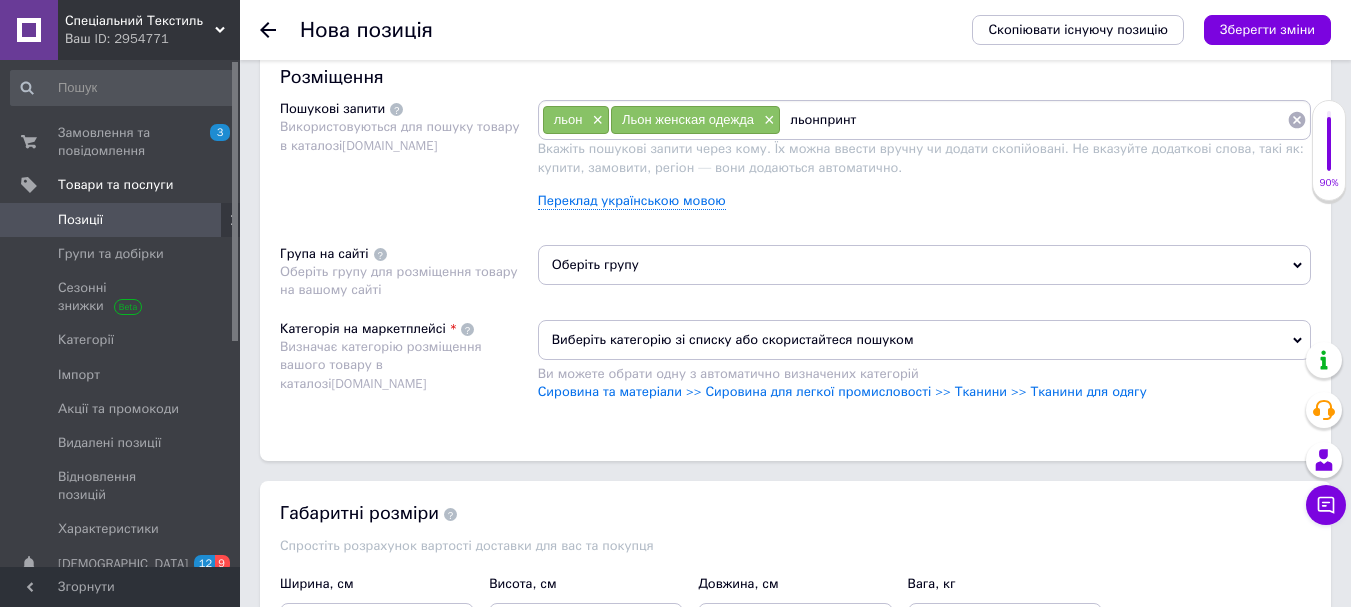 type on "льонпринт" 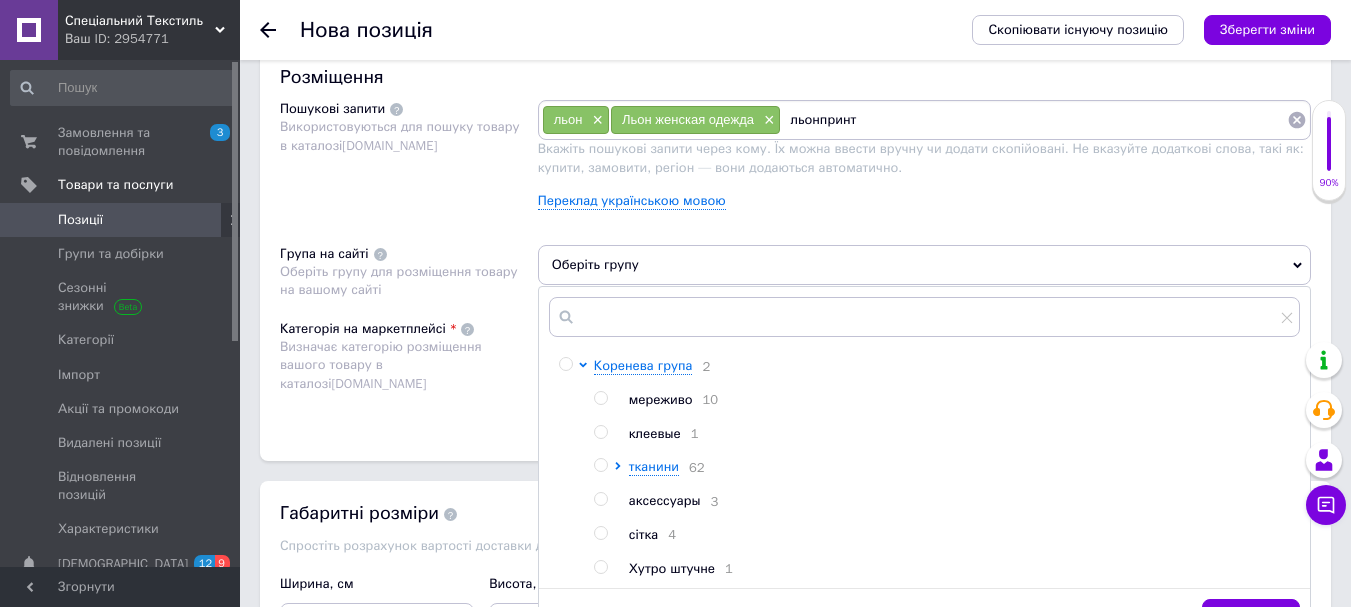 click on "льонпринт" at bounding box center [1034, 120] 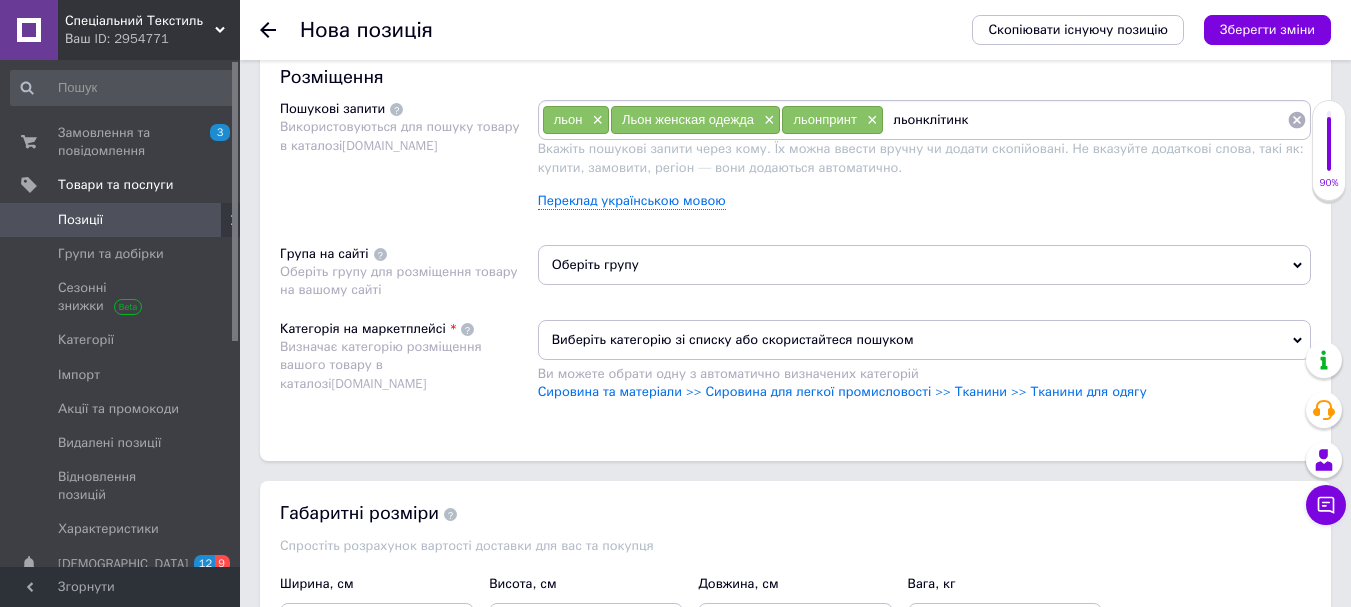 type on "льонклітинка" 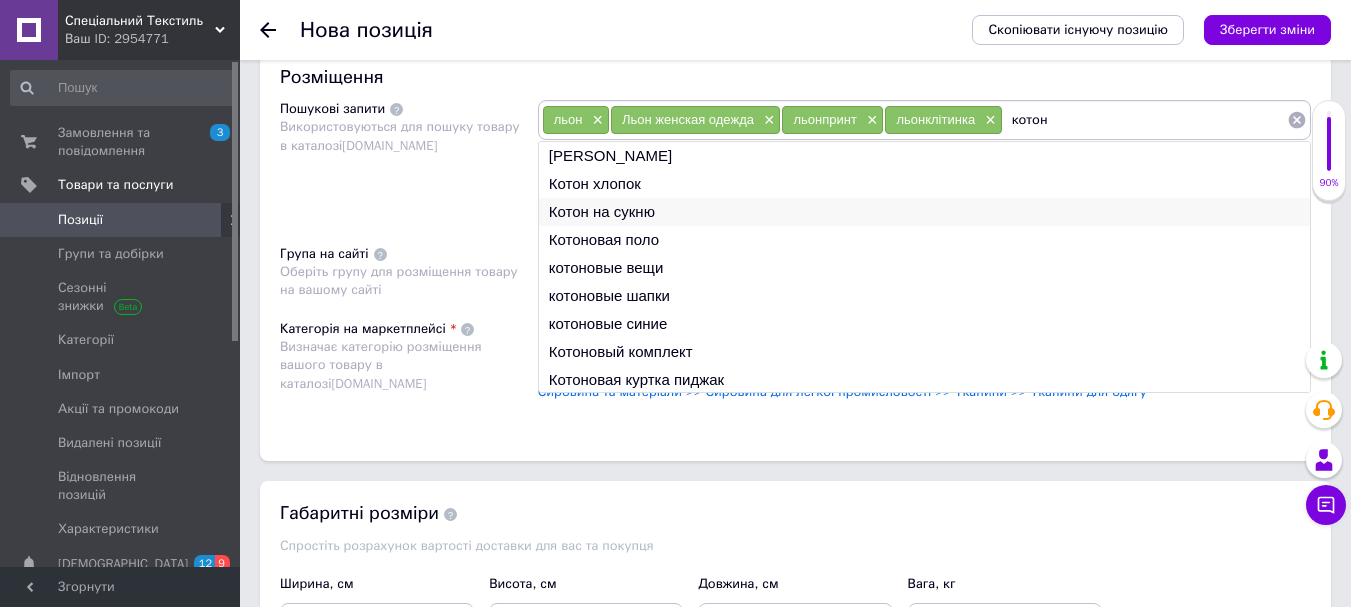 type on "котон" 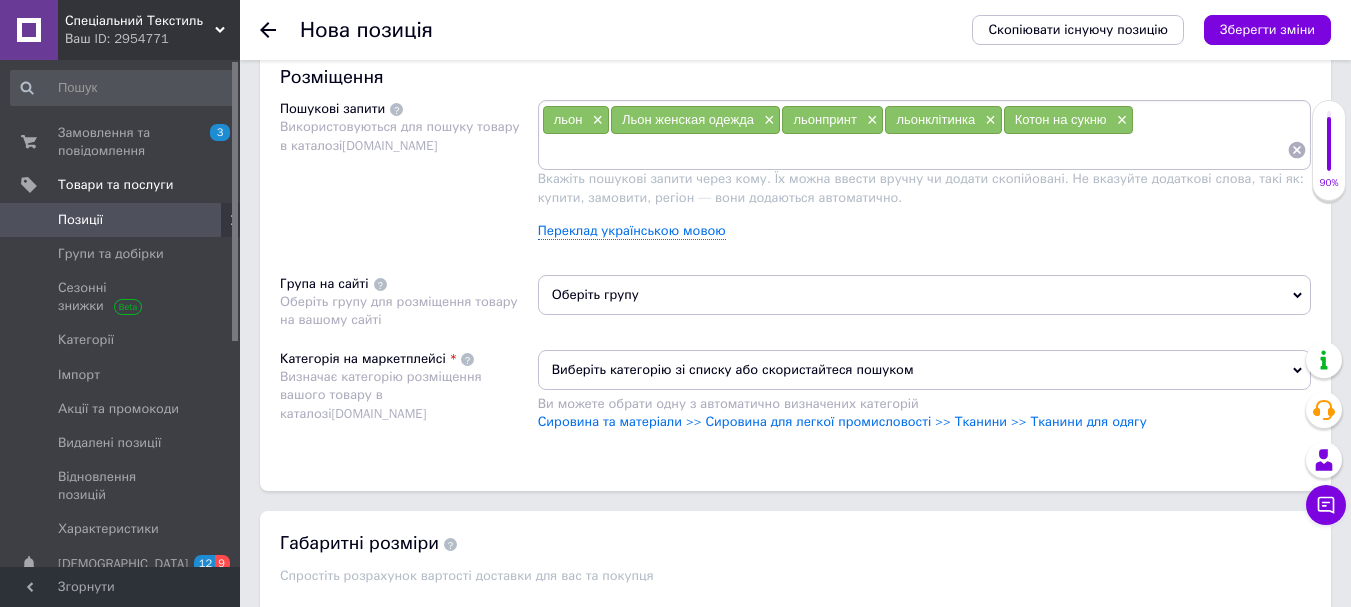 click on "льон × Льон женская одежда × льонпринт × льонклітинка × Котон на сукню ×" at bounding box center (924, 135) 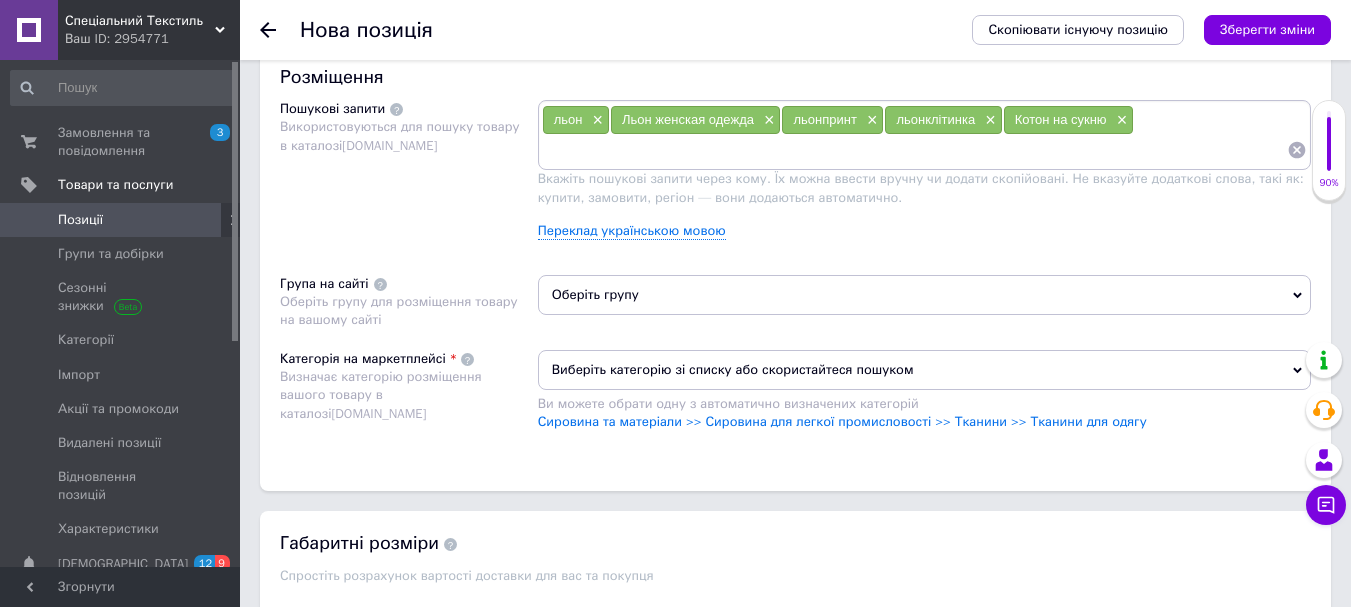 click at bounding box center (914, 150) 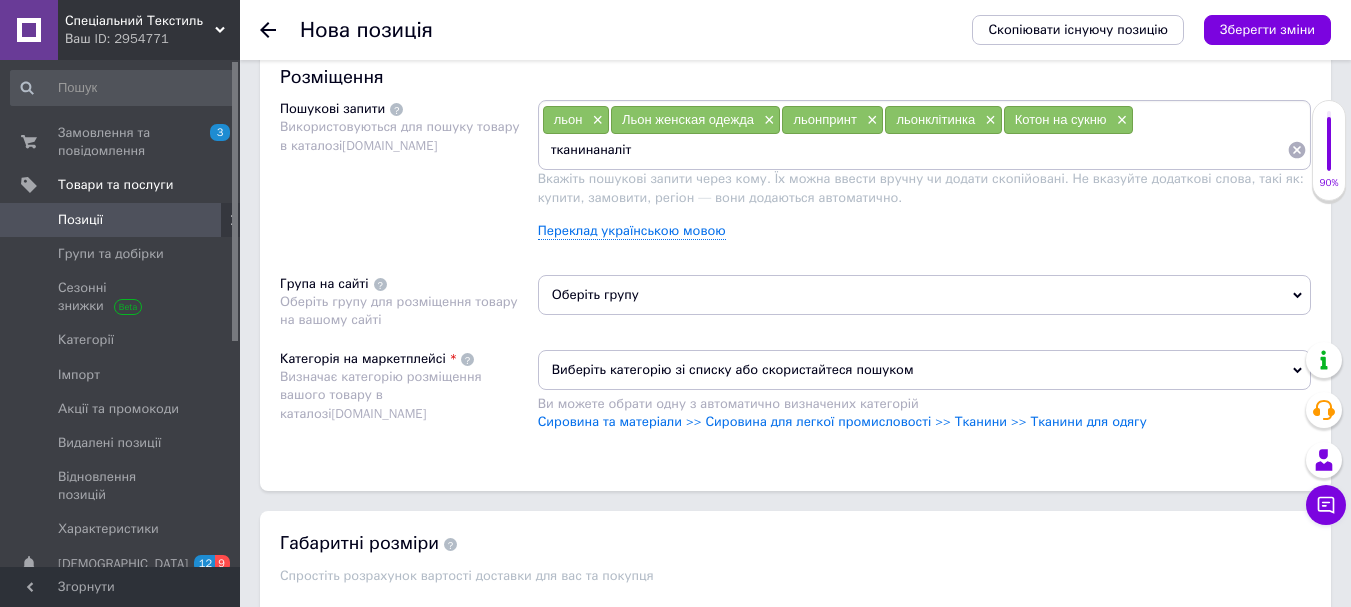type on "тканинаналіто" 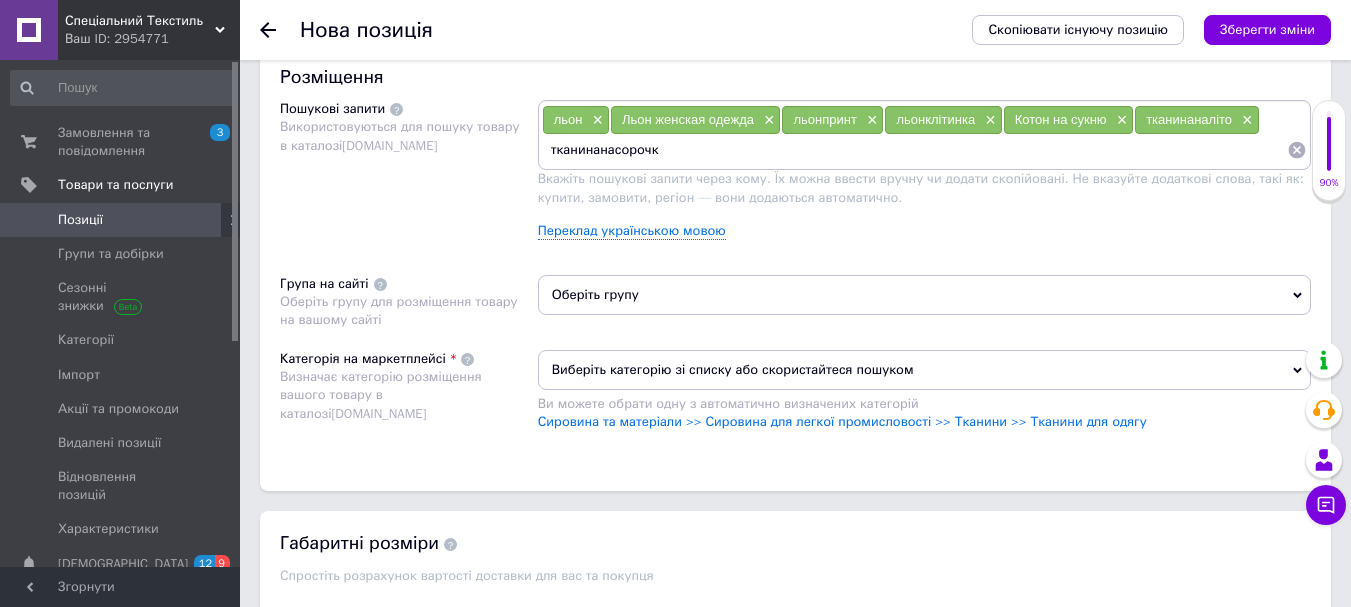 type on "тканинанасорочку" 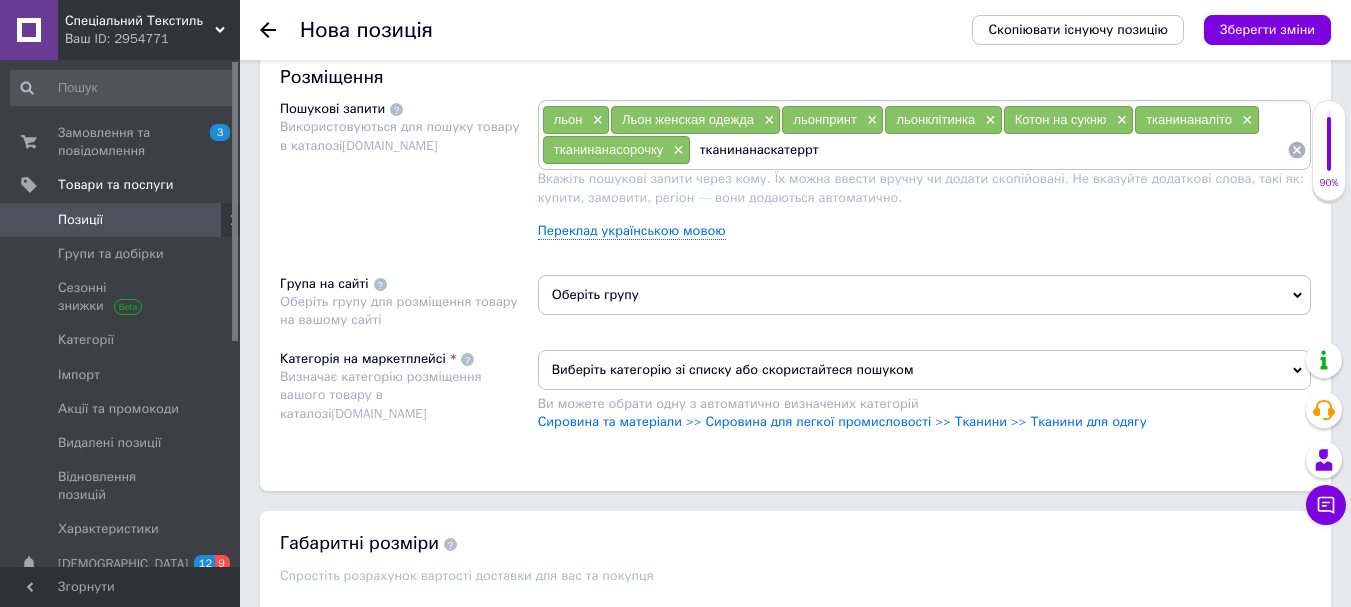 type on "тканинанаскатеррть" 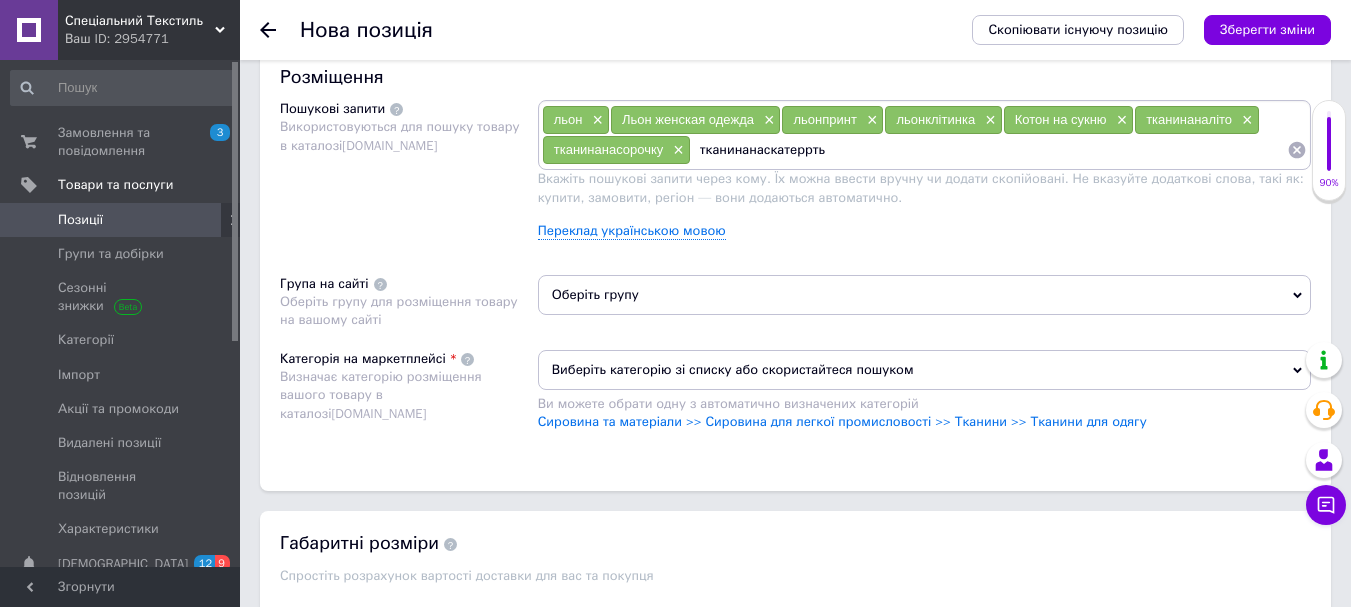 type 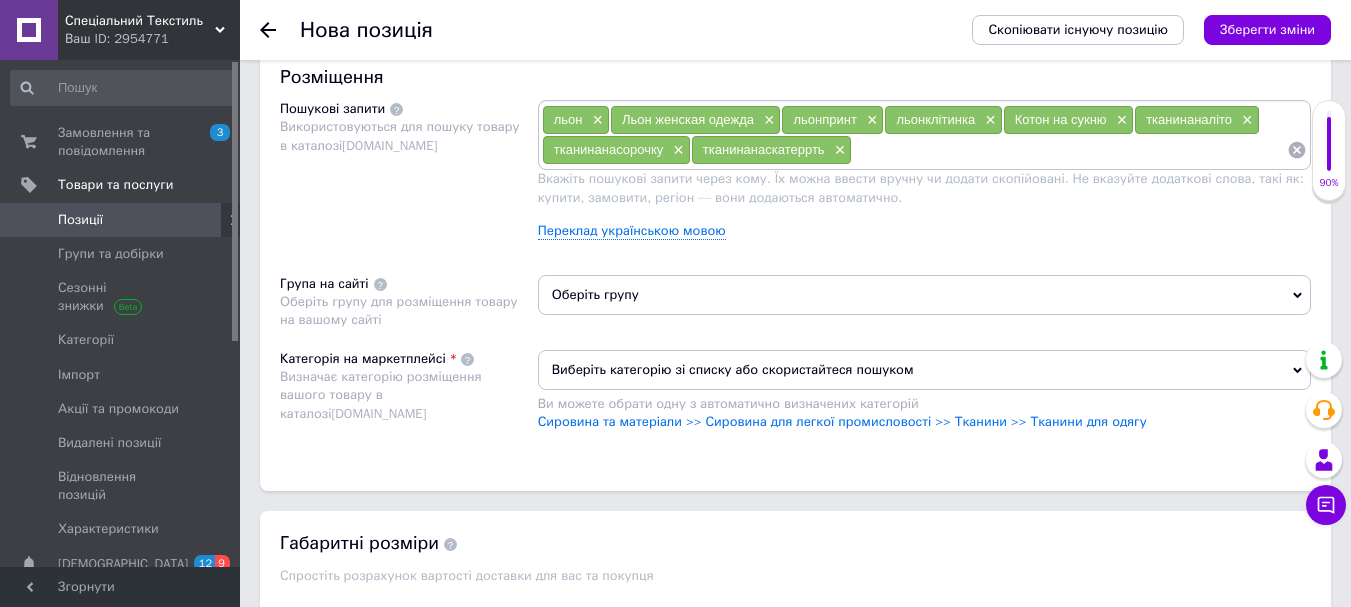 click on "Оберіть групу" at bounding box center (924, 295) 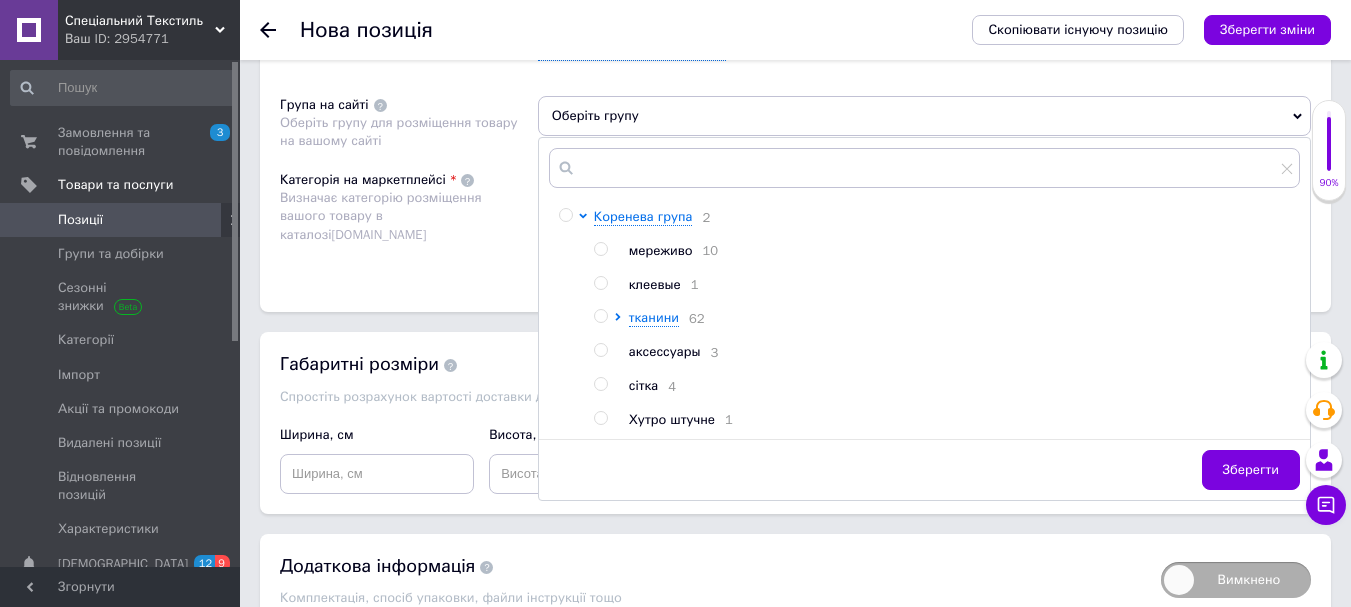 scroll, scrollTop: 1500, scrollLeft: 0, axis: vertical 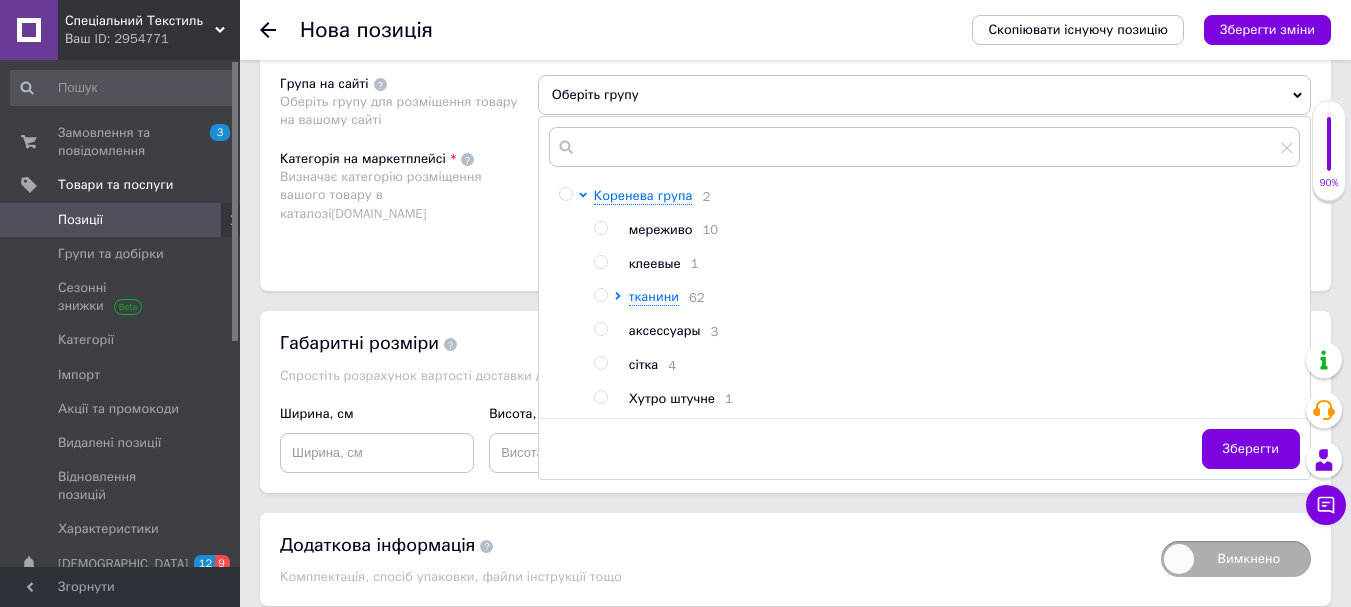 click at bounding box center [600, 295] 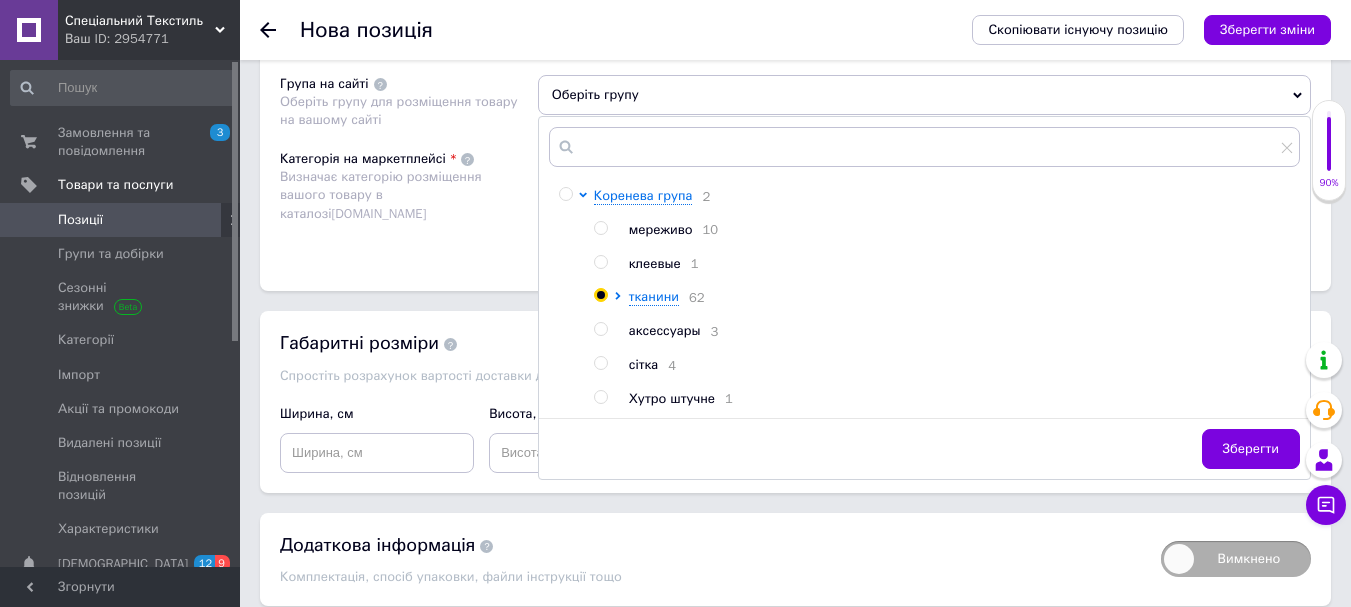 radio on "true" 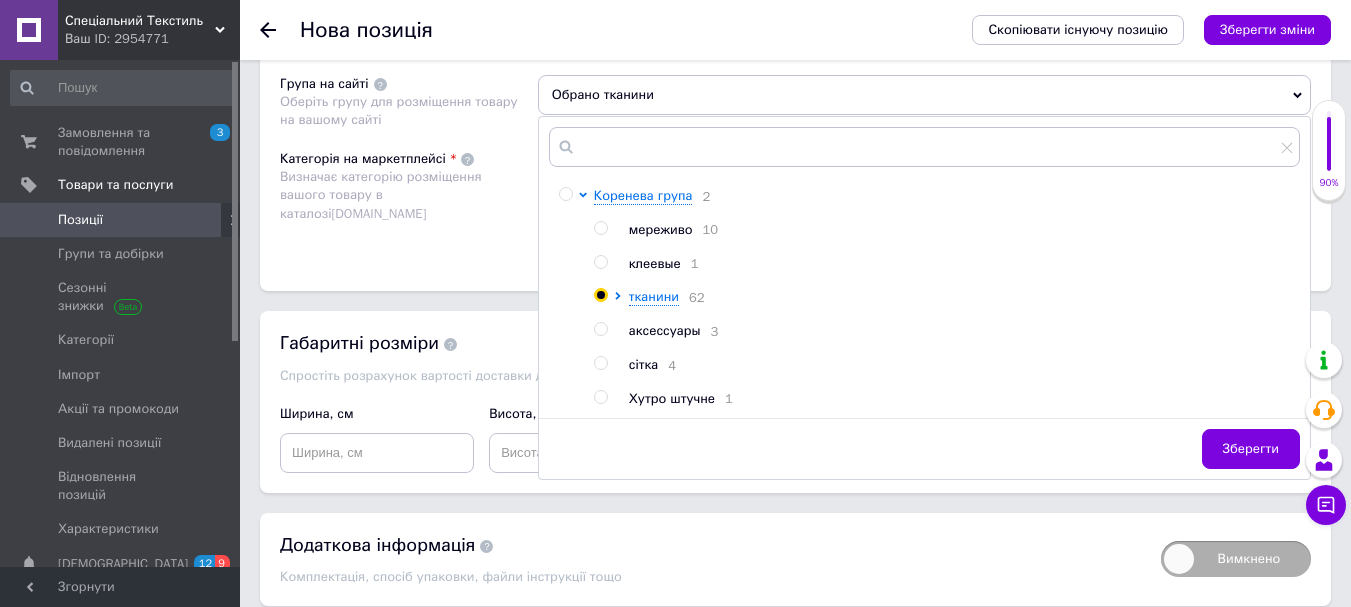 click on "Зберегти" at bounding box center [1251, 449] 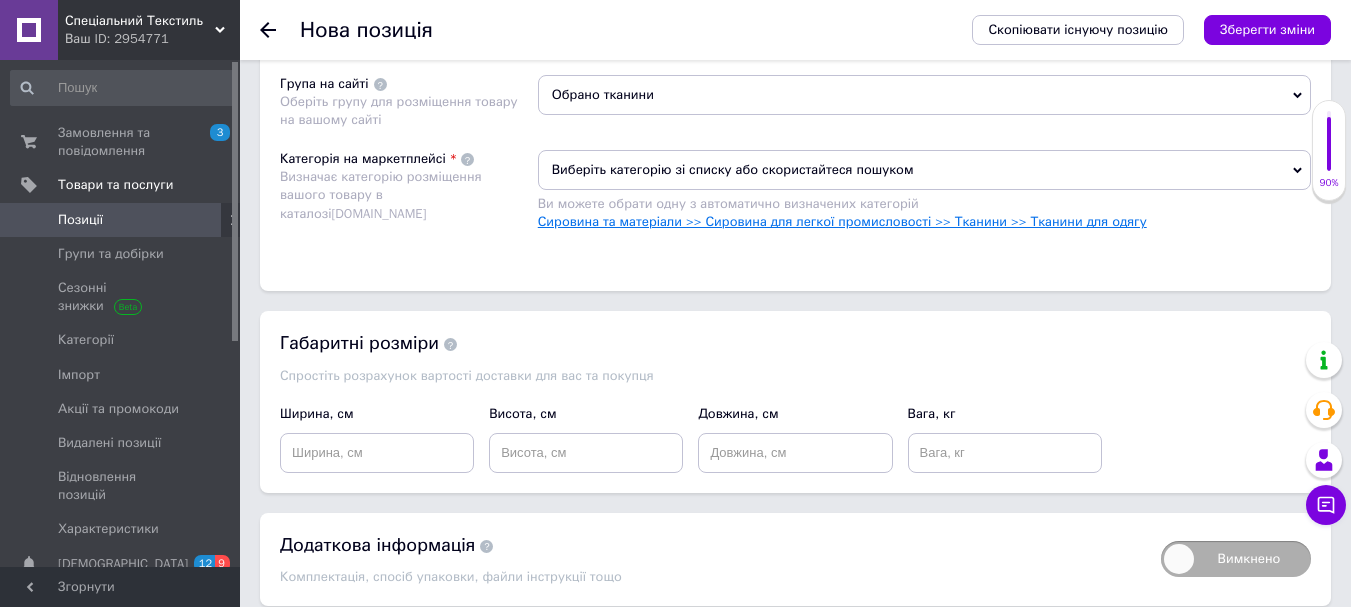 click on "Сировина та матеріали >> Сировина для легкої промисловості >> Тканини >> Тканини для одягу" at bounding box center [842, 221] 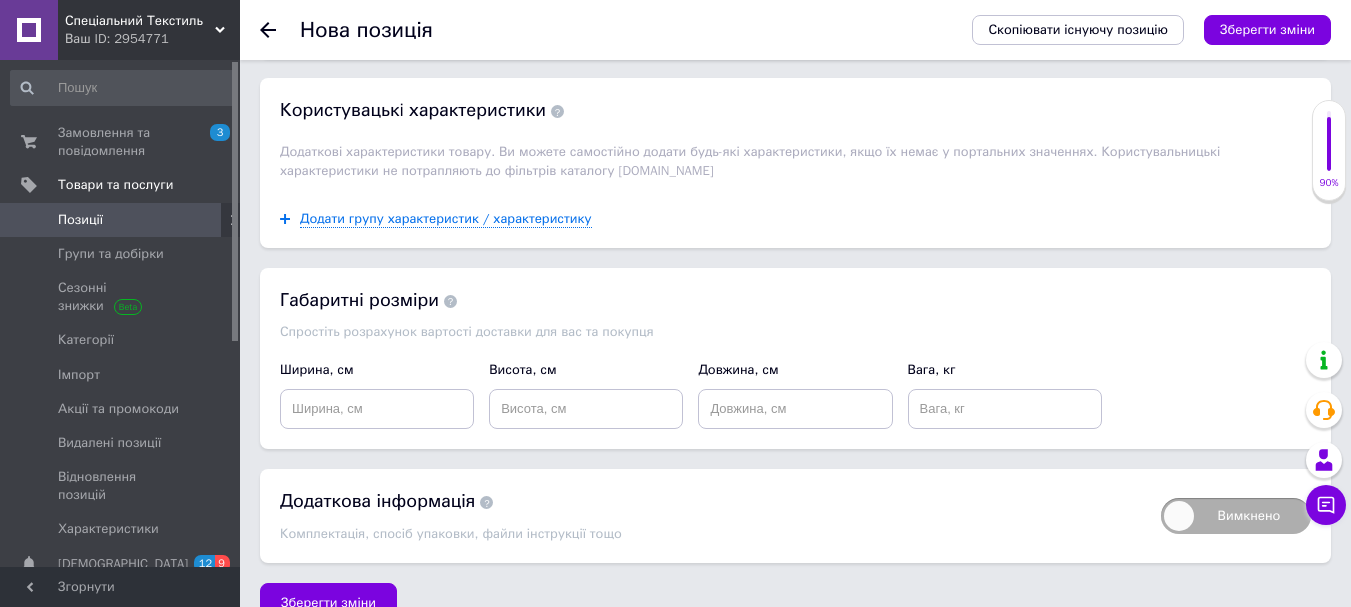scroll, scrollTop: 2040, scrollLeft: 0, axis: vertical 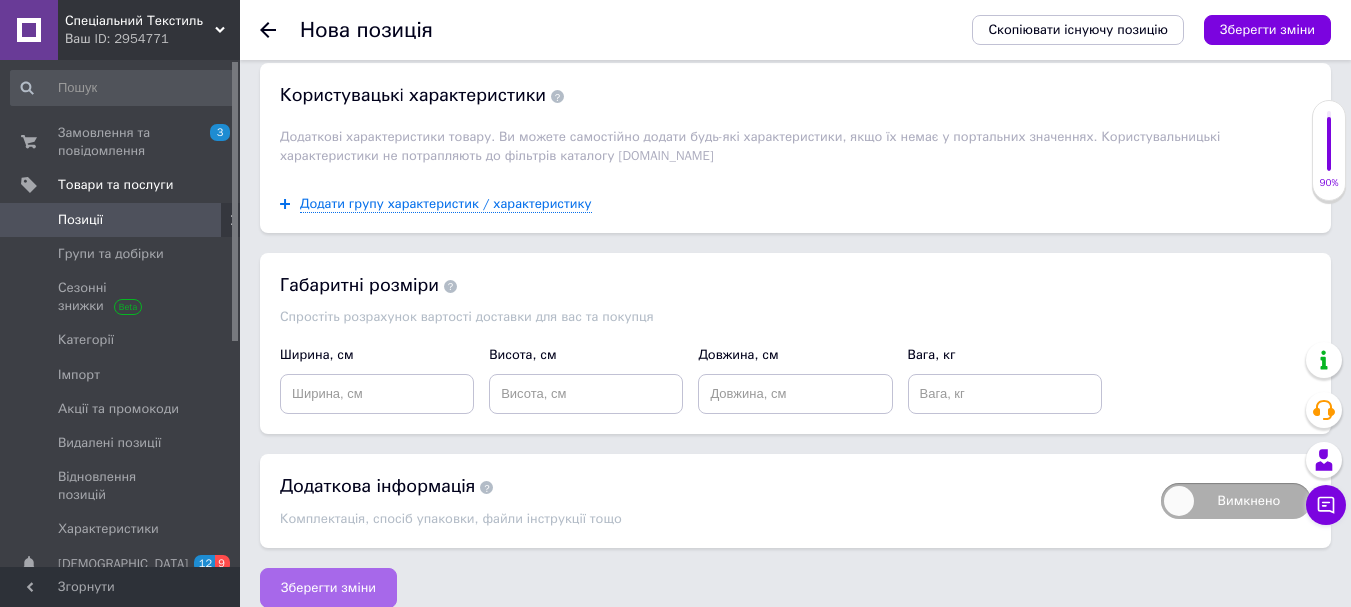 click on "Зберегти зміни" at bounding box center (328, 588) 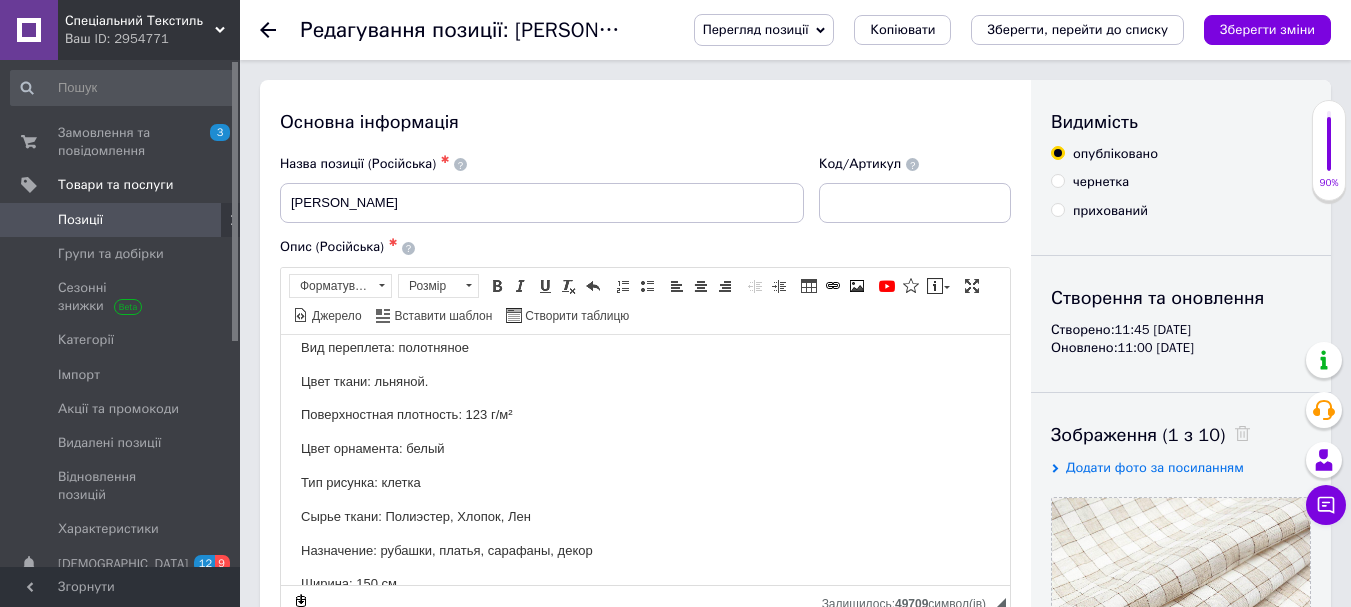 scroll, scrollTop: 15, scrollLeft: 0, axis: vertical 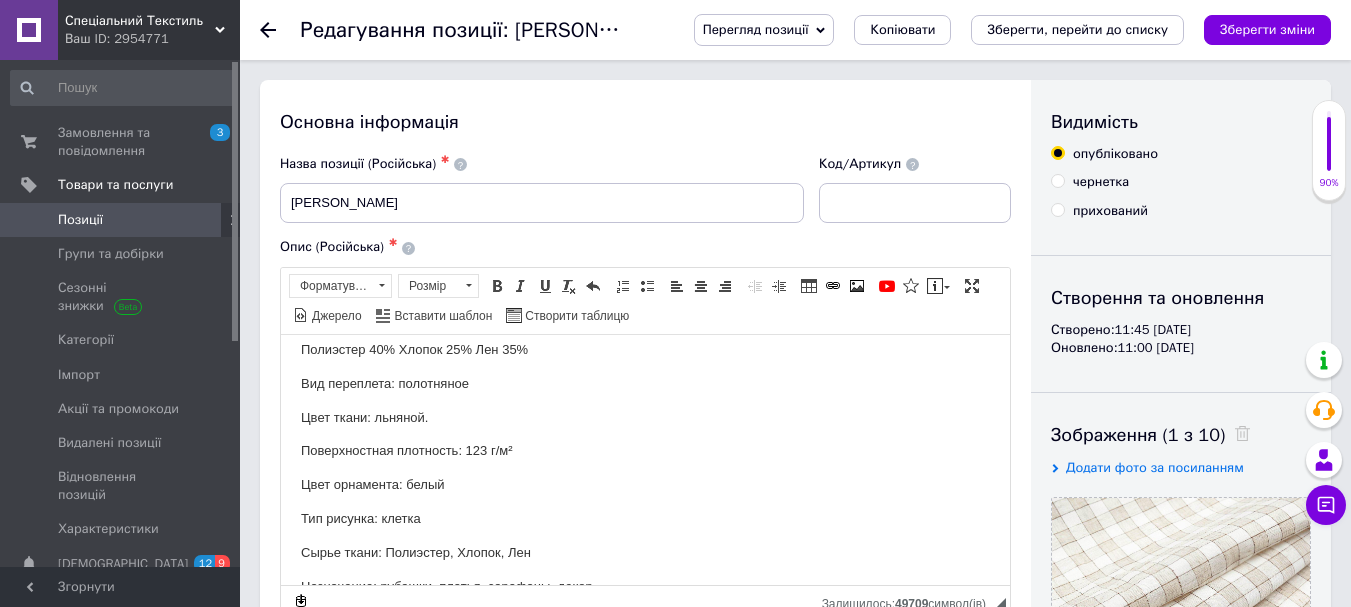 click on "Перегляд позиції" at bounding box center (756, 29) 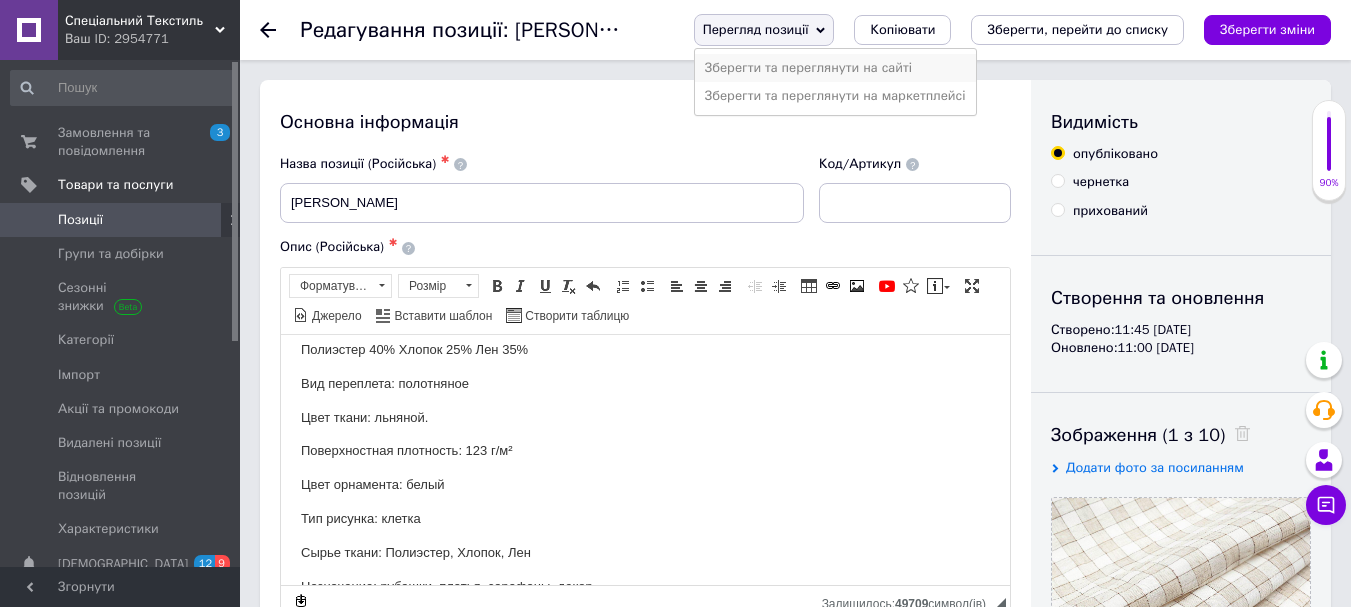 click on "Зберегти та переглянути на сайті" at bounding box center (835, 68) 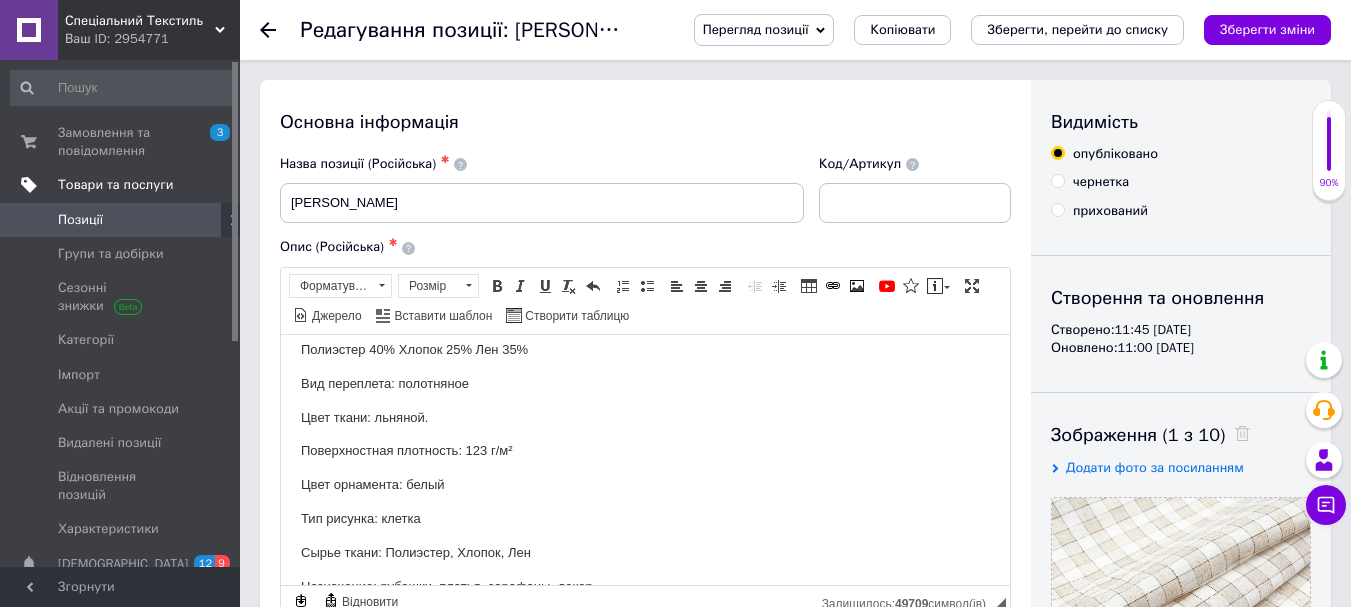 click on "Товари та послуги" at bounding box center [115, 185] 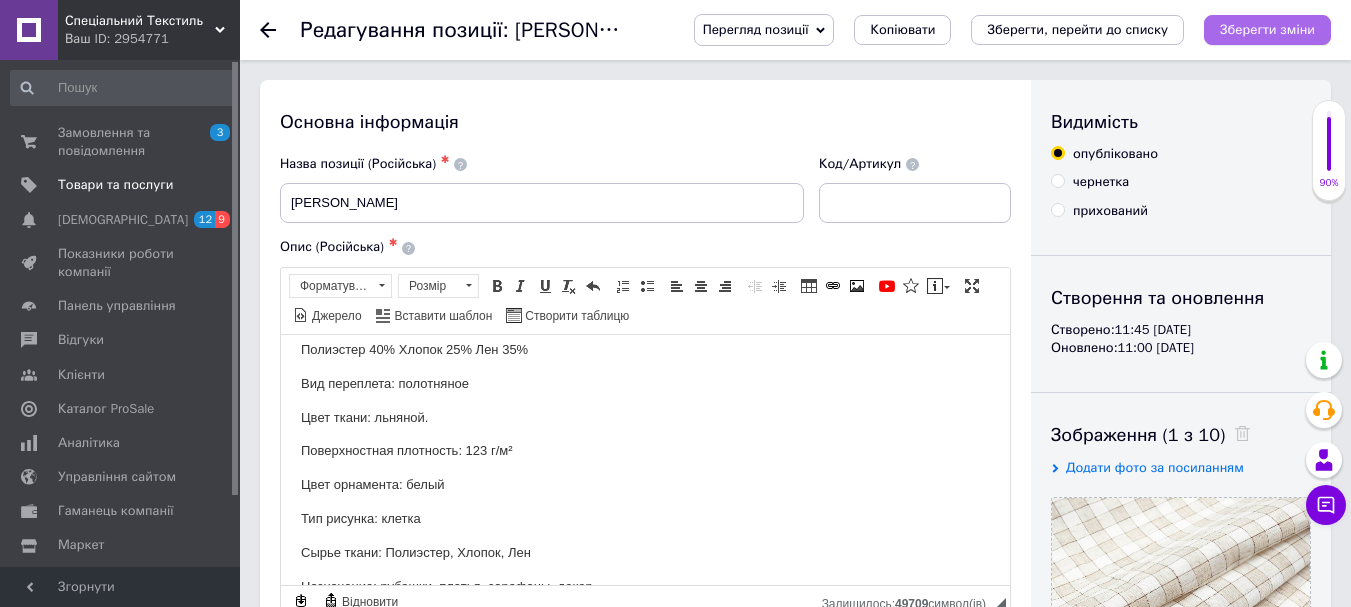 click on "Зберегти зміни" at bounding box center [1267, 29] 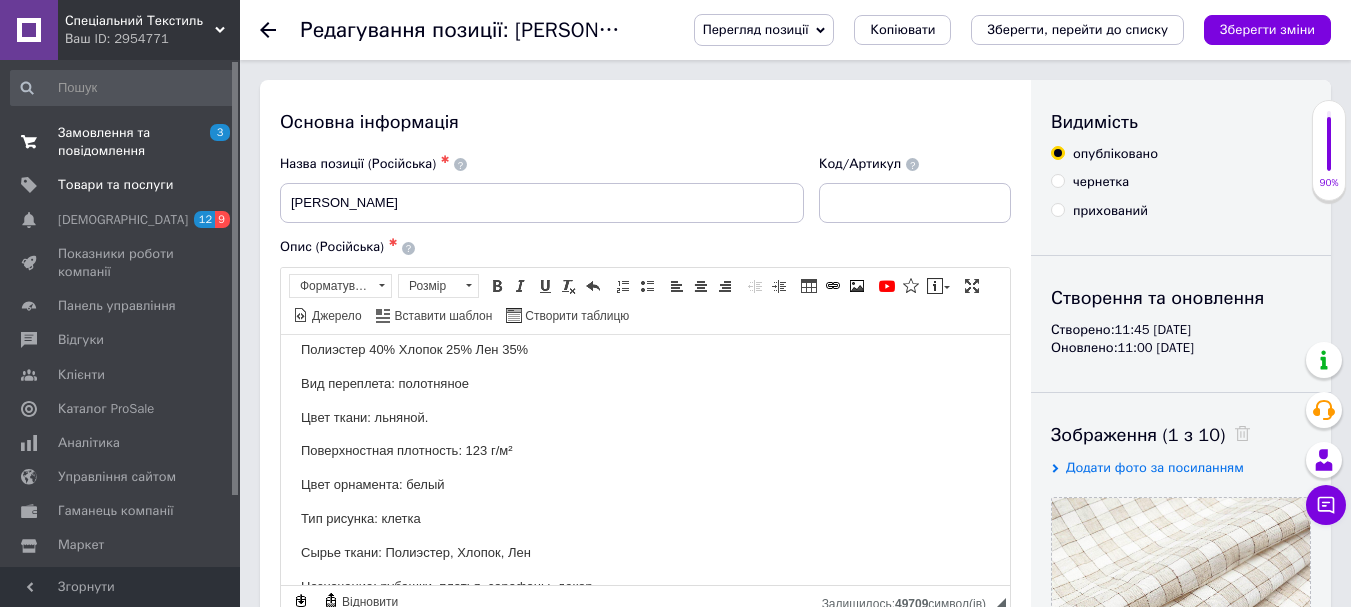 click on "Замовлення та повідомлення" at bounding box center [121, 142] 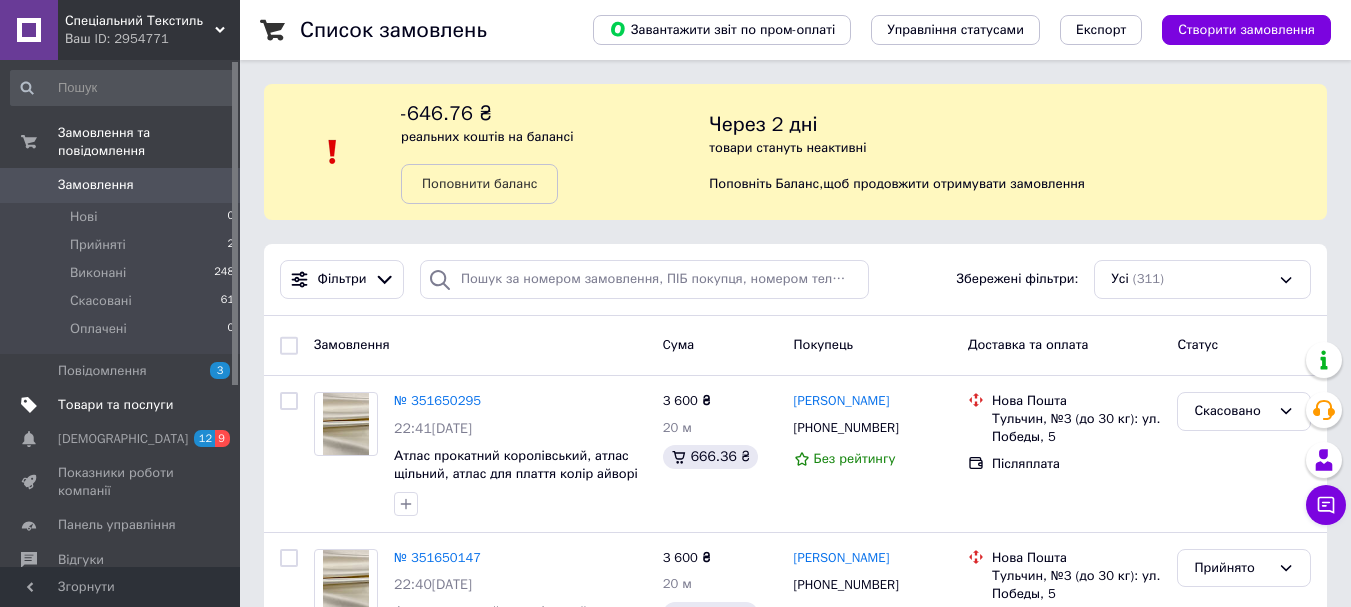 click on "Товари та послуги" at bounding box center [115, 405] 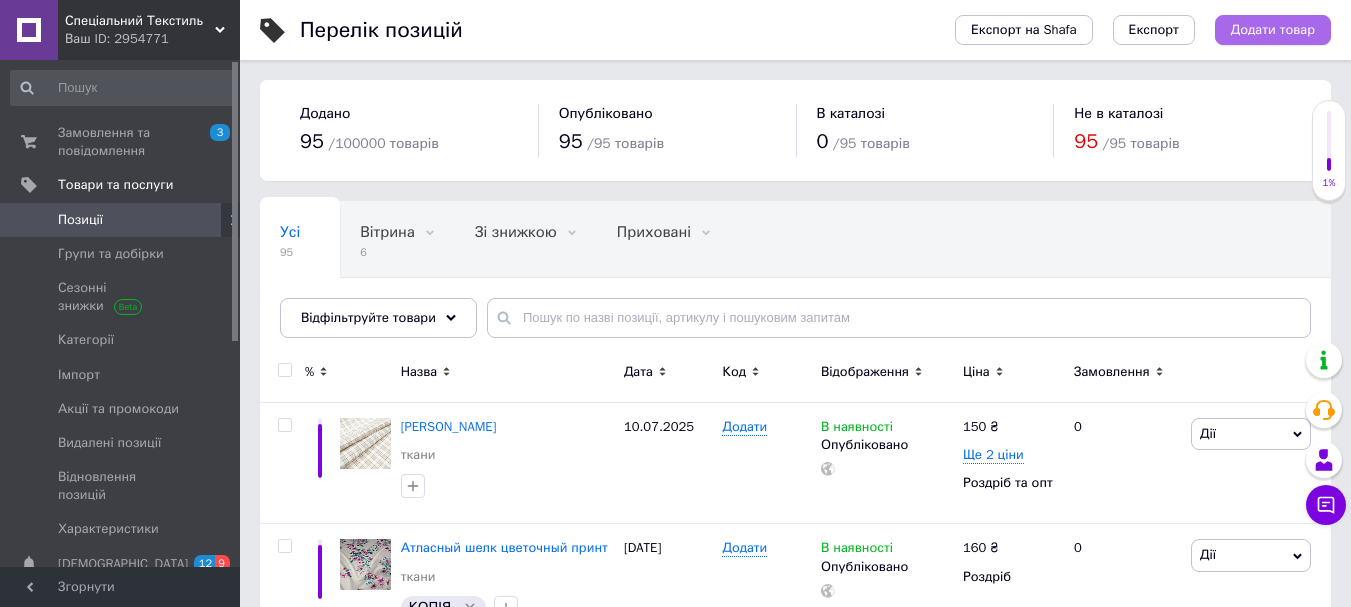 click on "Додати товар" at bounding box center (1273, 30) 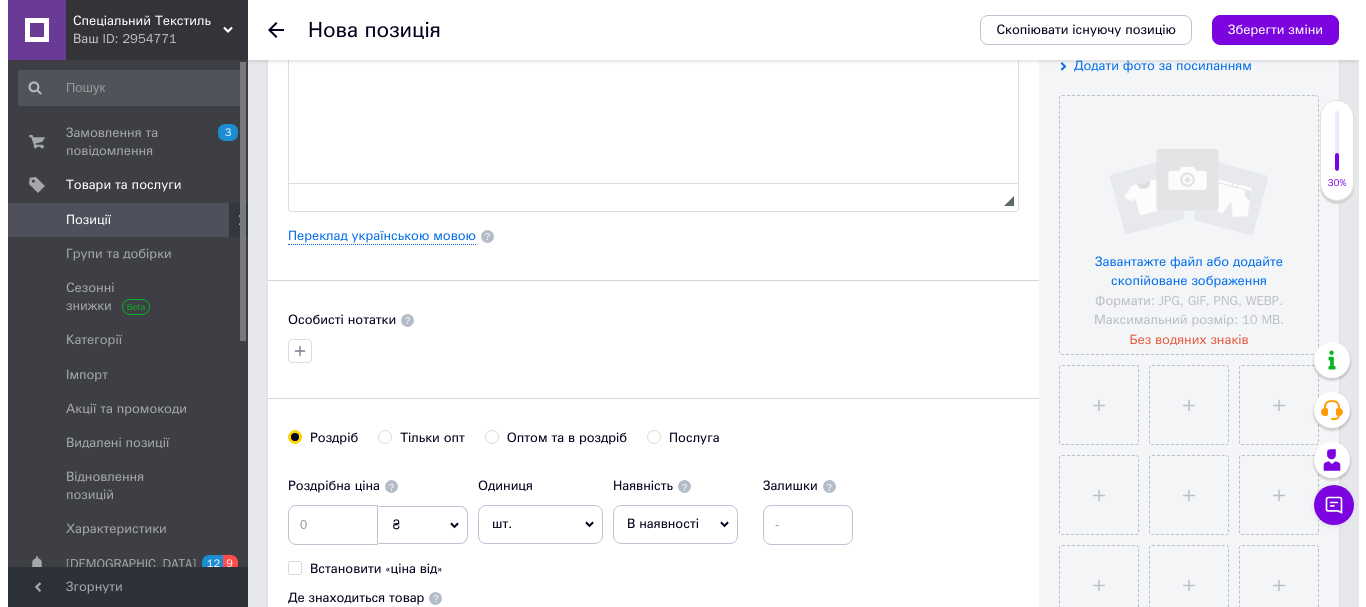 scroll, scrollTop: 500, scrollLeft: 0, axis: vertical 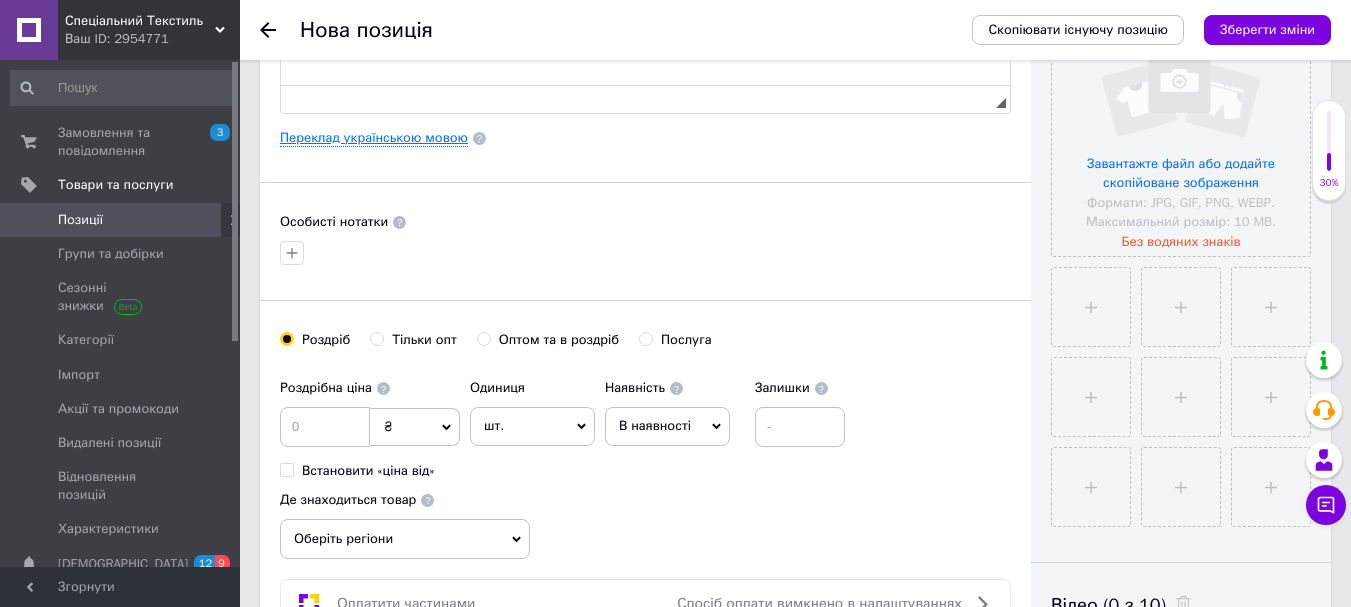 click on "Переклад українською мовою" at bounding box center (374, 138) 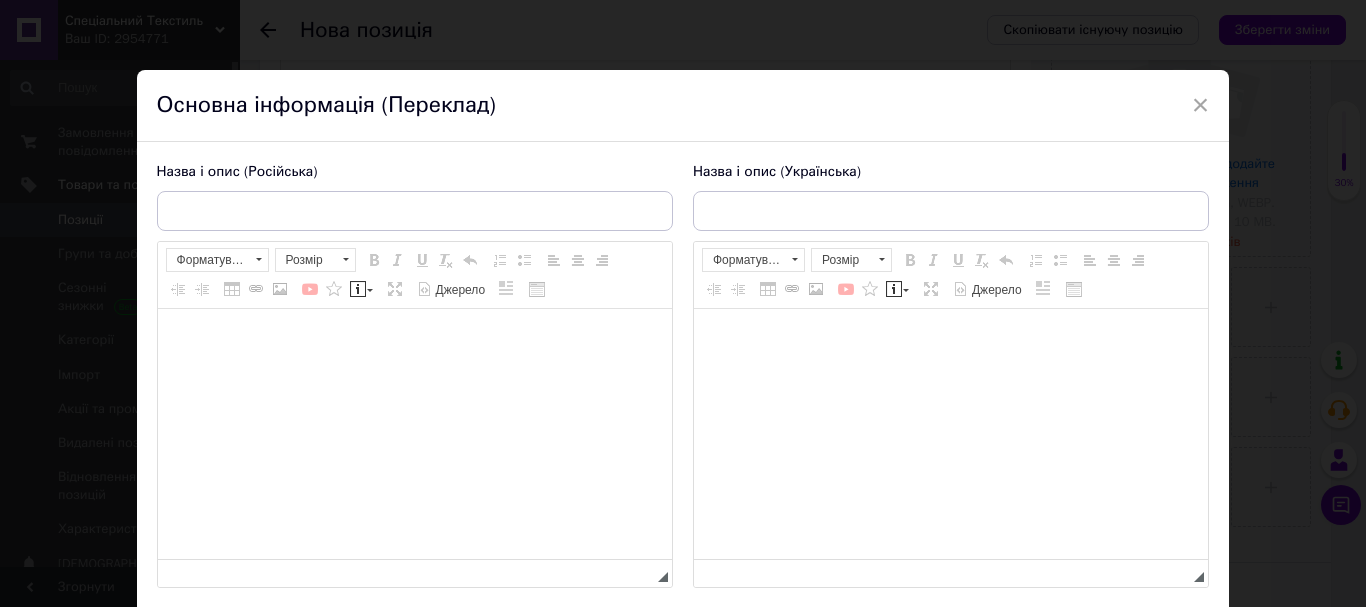 scroll, scrollTop: 0, scrollLeft: 0, axis: both 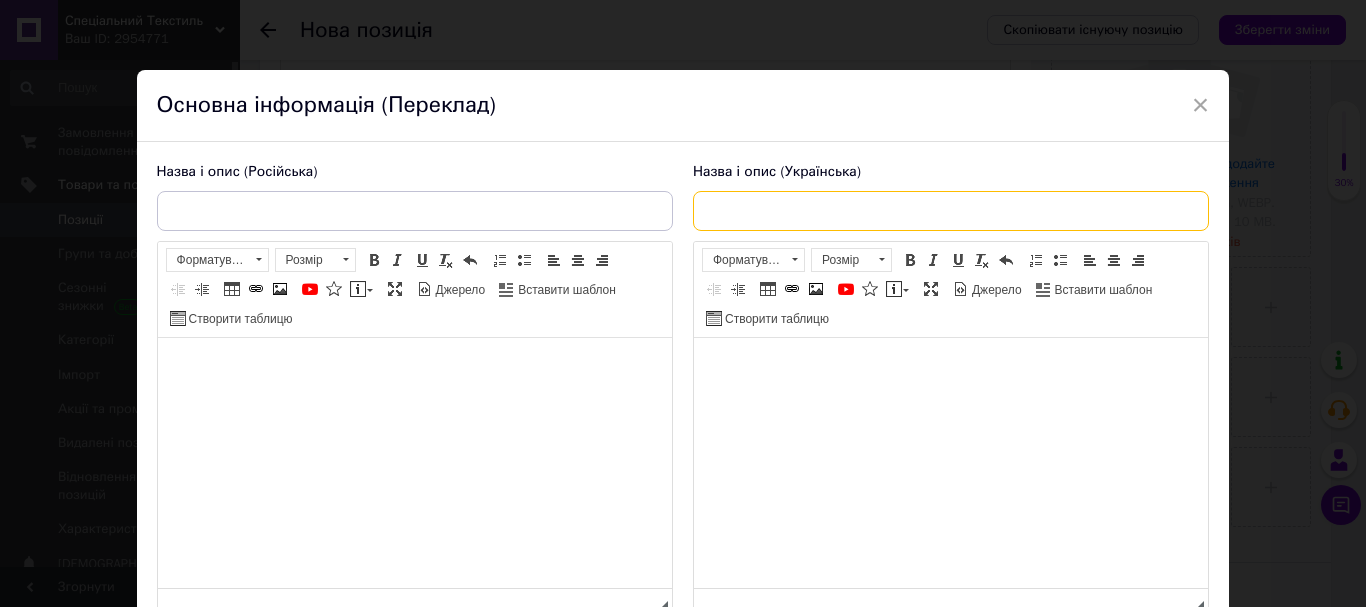 click at bounding box center [951, 211] 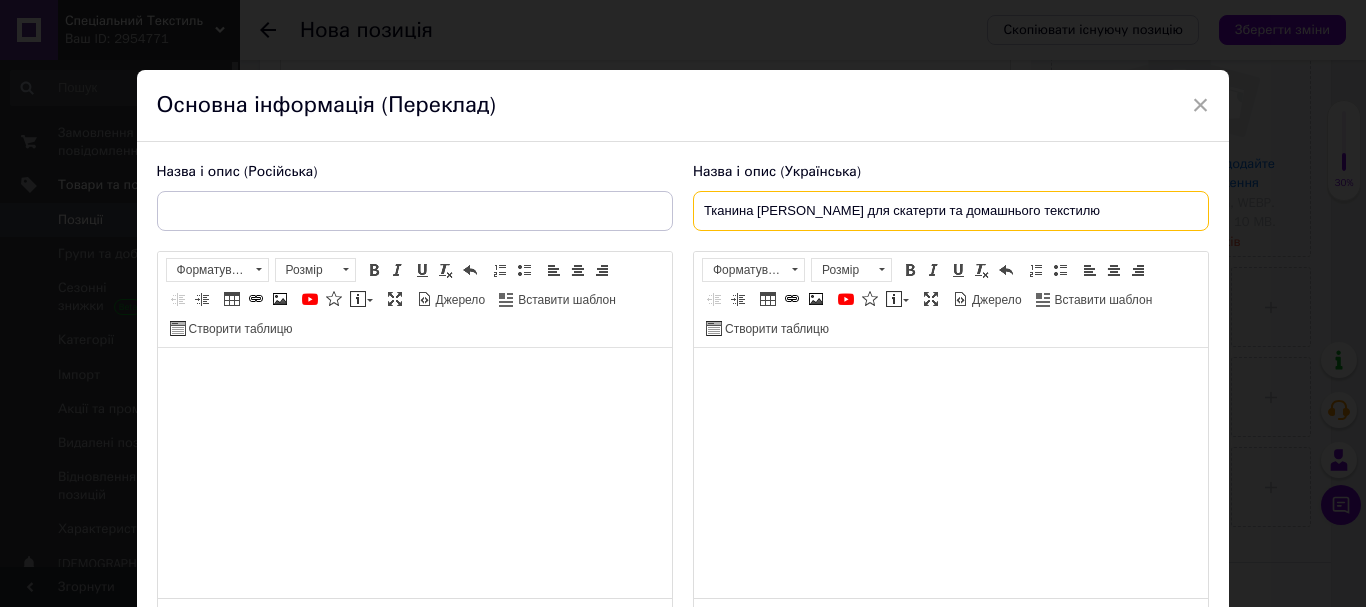 click on "Тканина [PERSON_NAME] для скатерти та домашнього текстилю" at bounding box center (951, 211) 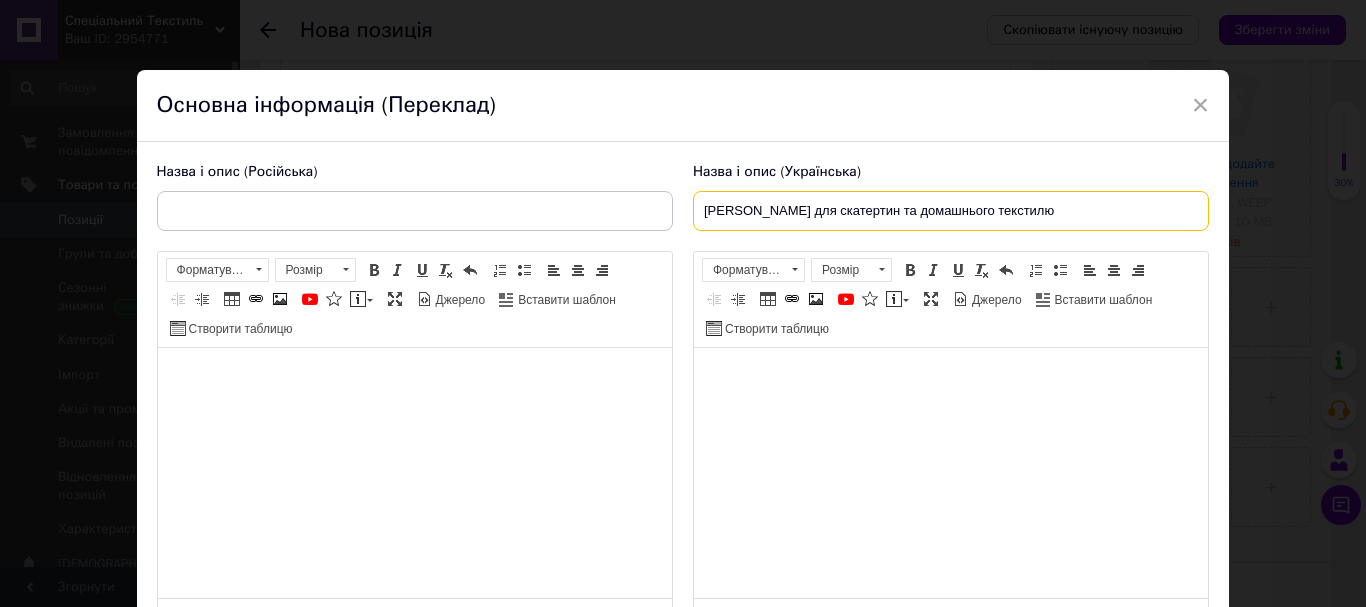 click on "[PERSON_NAME] для скатертин та домашнього текстилю" at bounding box center [951, 211] 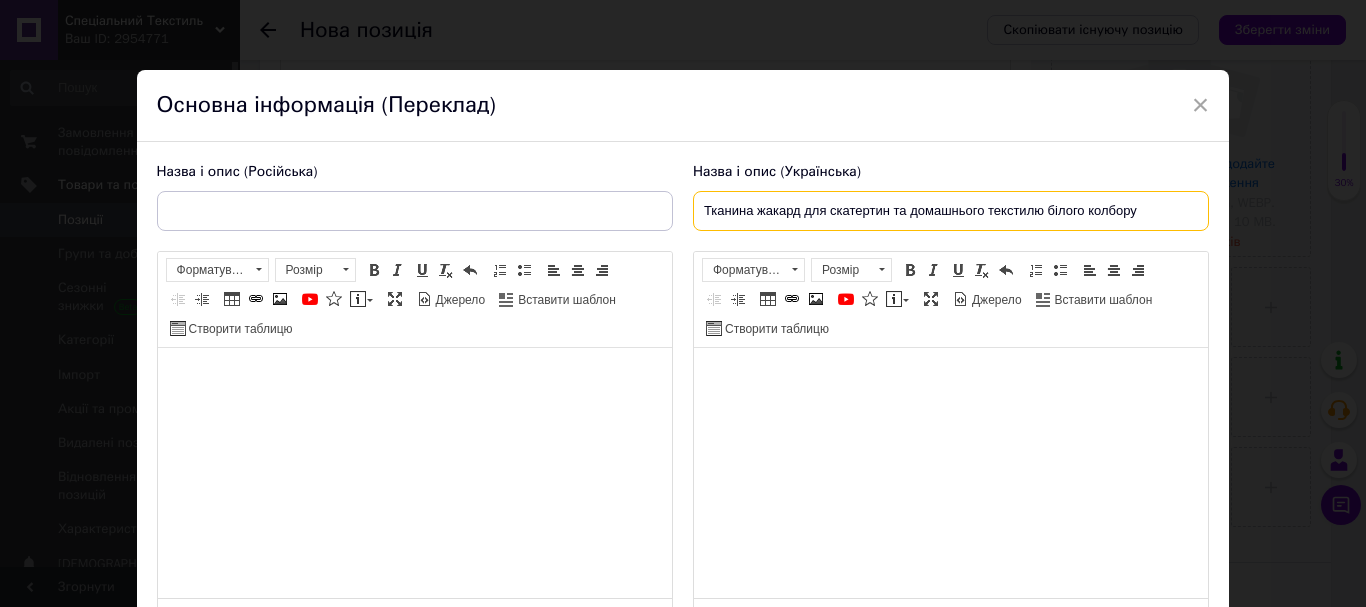 click on "Тканина жакард для скатертин та домашнього текстилю білого колбору" at bounding box center [951, 211] 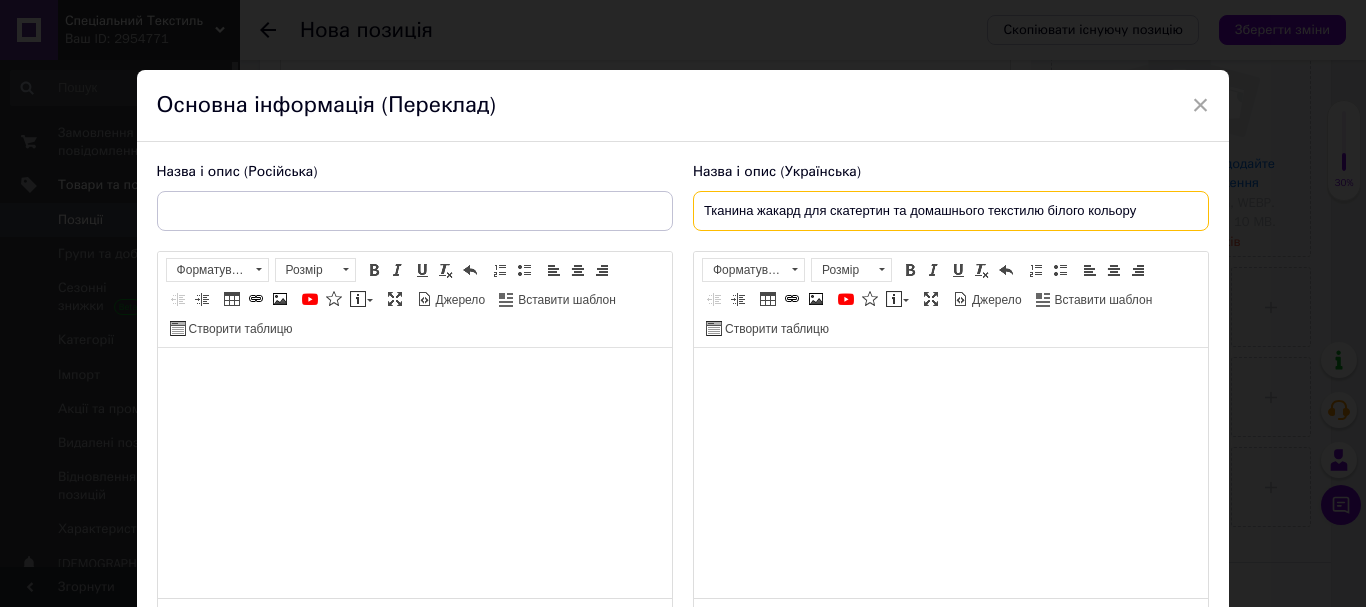 type on "Тканина жакард для скатертин та домашнього текстилю білого кольору" 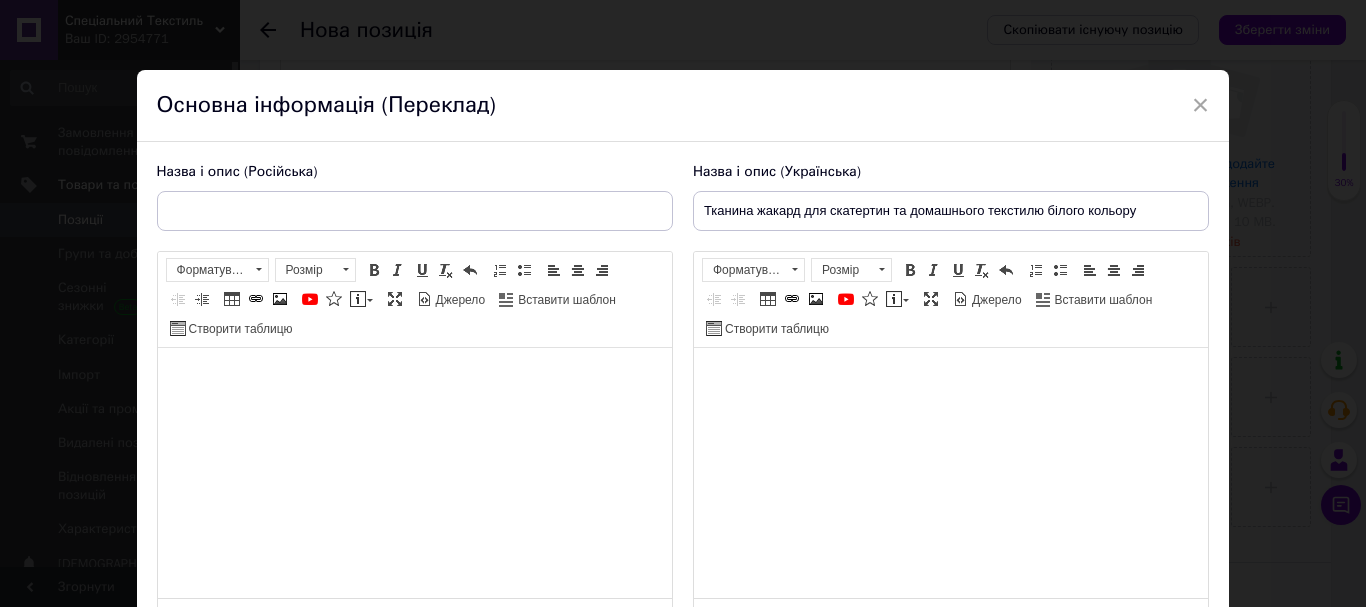 click at bounding box center [950, 378] 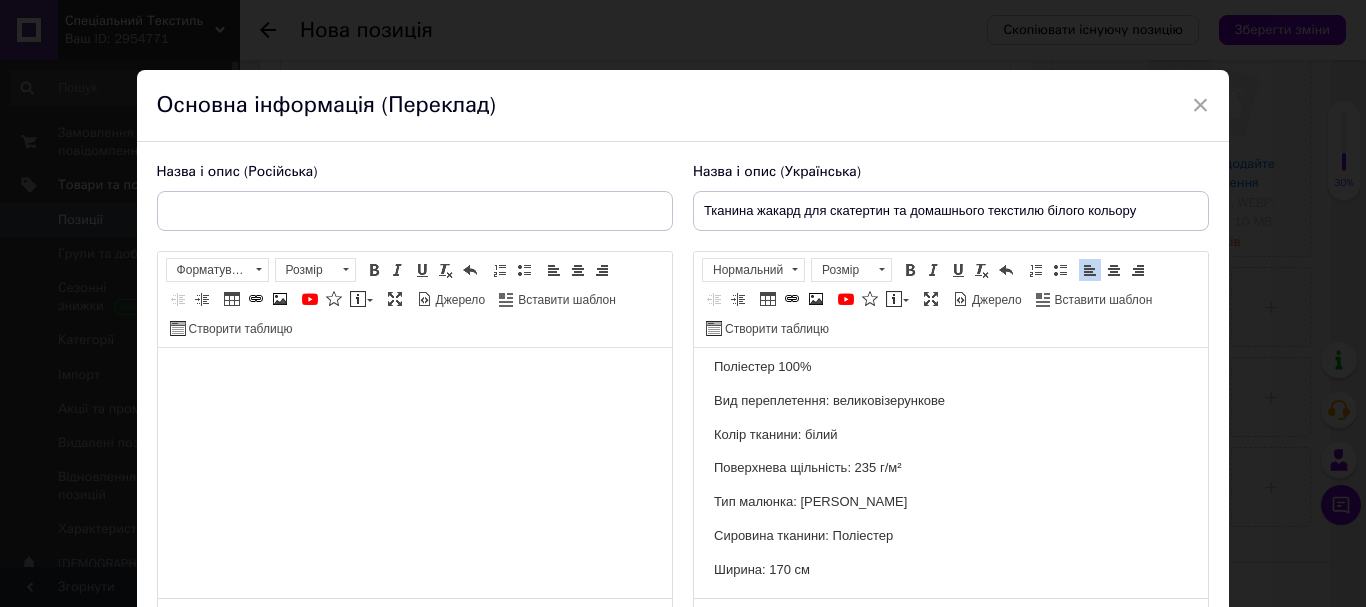 scroll, scrollTop: 14, scrollLeft: 0, axis: vertical 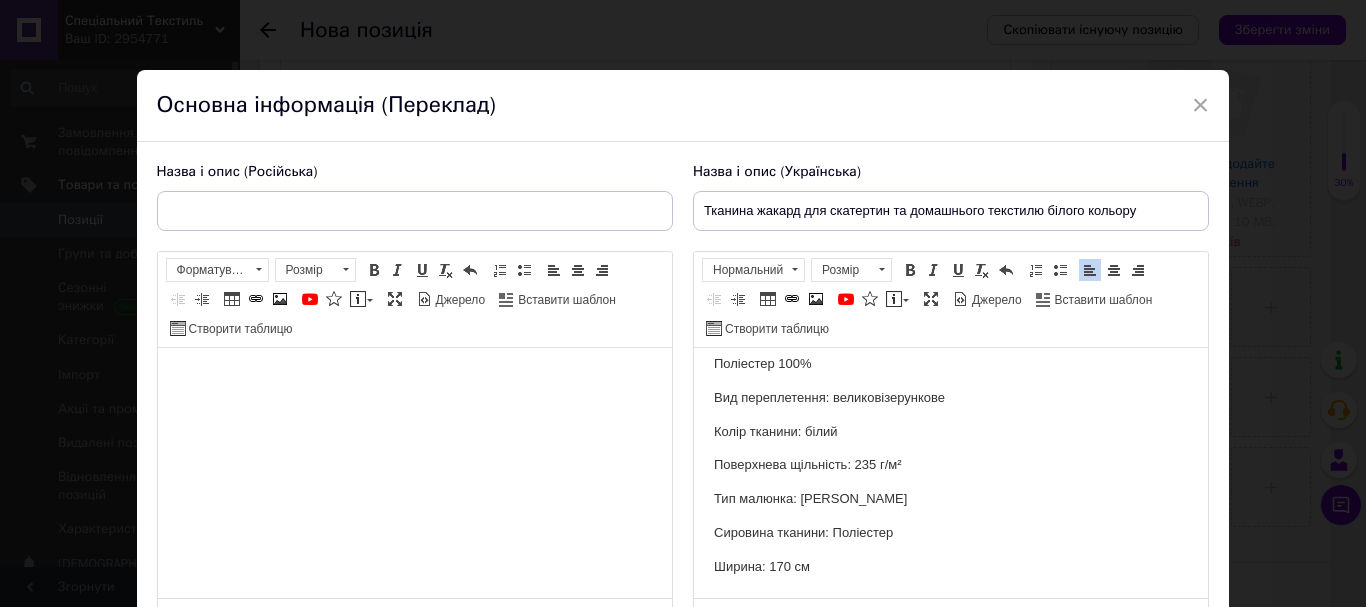 click at bounding box center [414, 378] 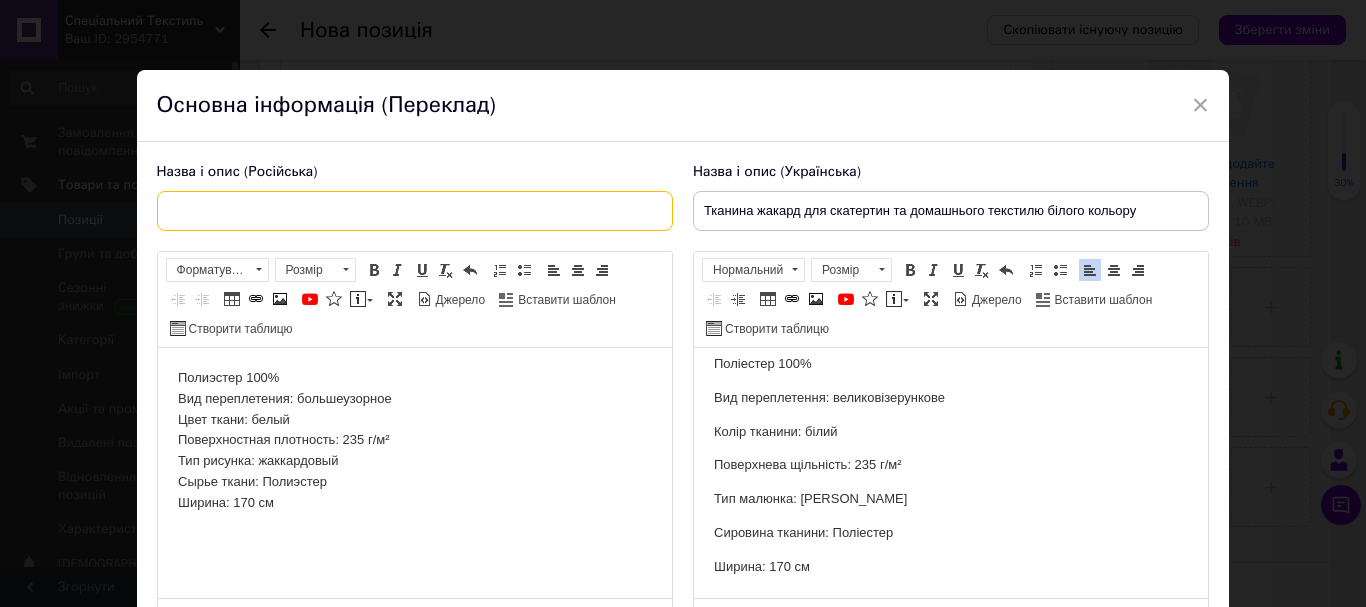 click at bounding box center (415, 211) 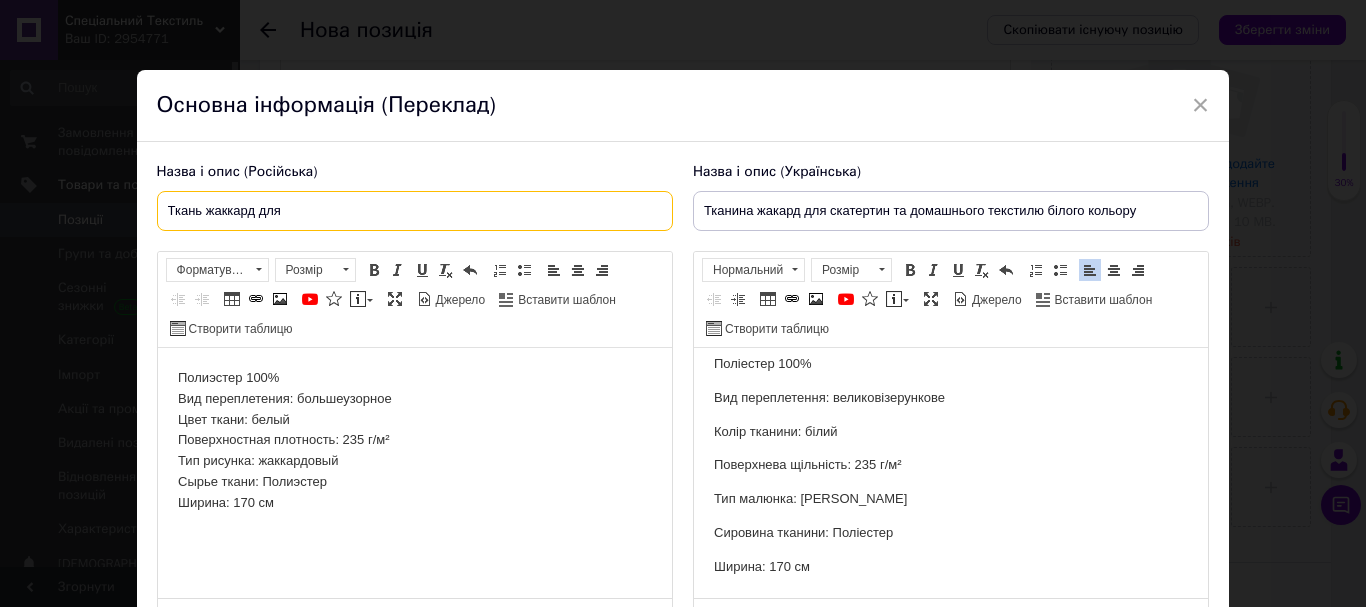 type on "Ткань жаккард для" 